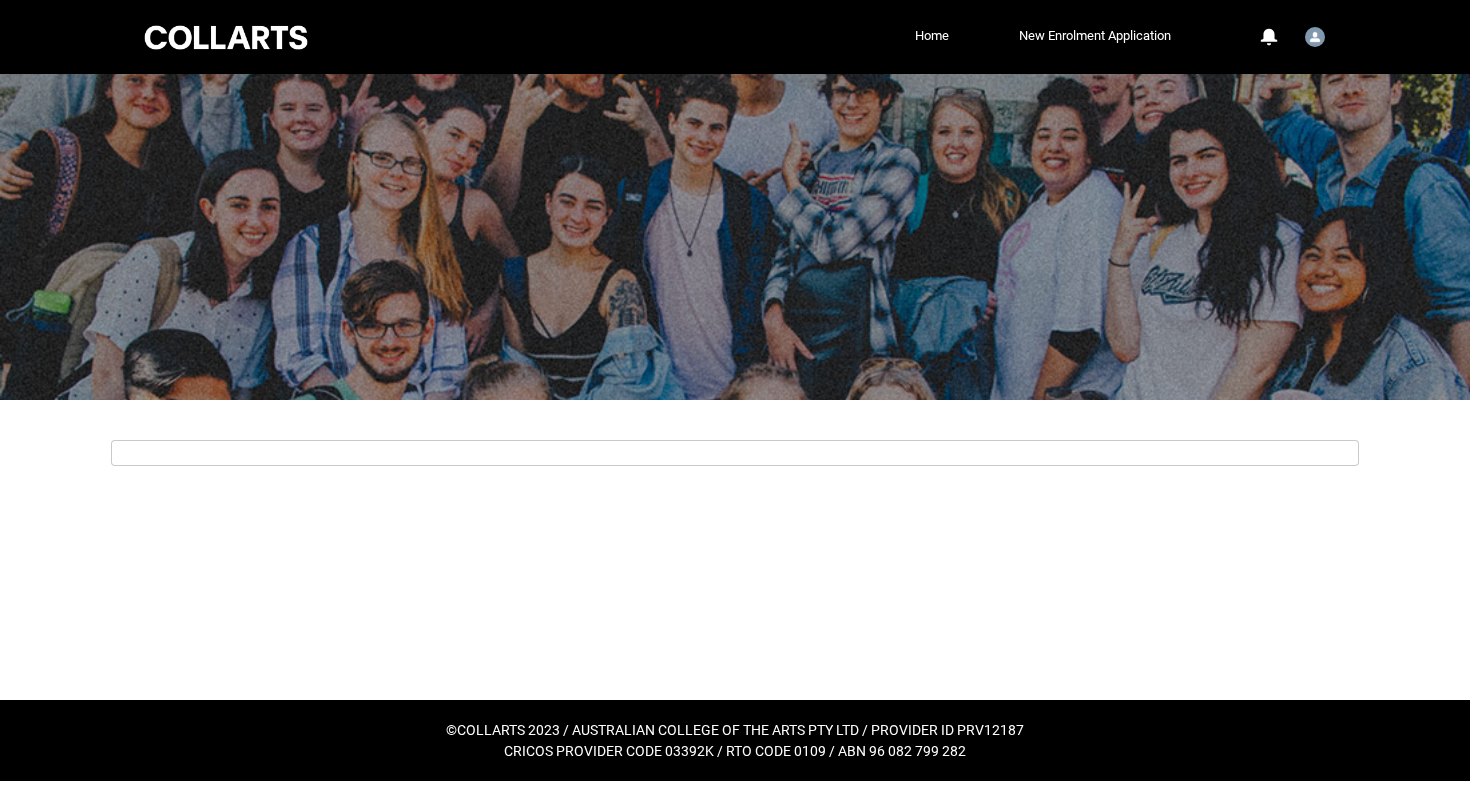 scroll, scrollTop: 0, scrollLeft: 0, axis: both 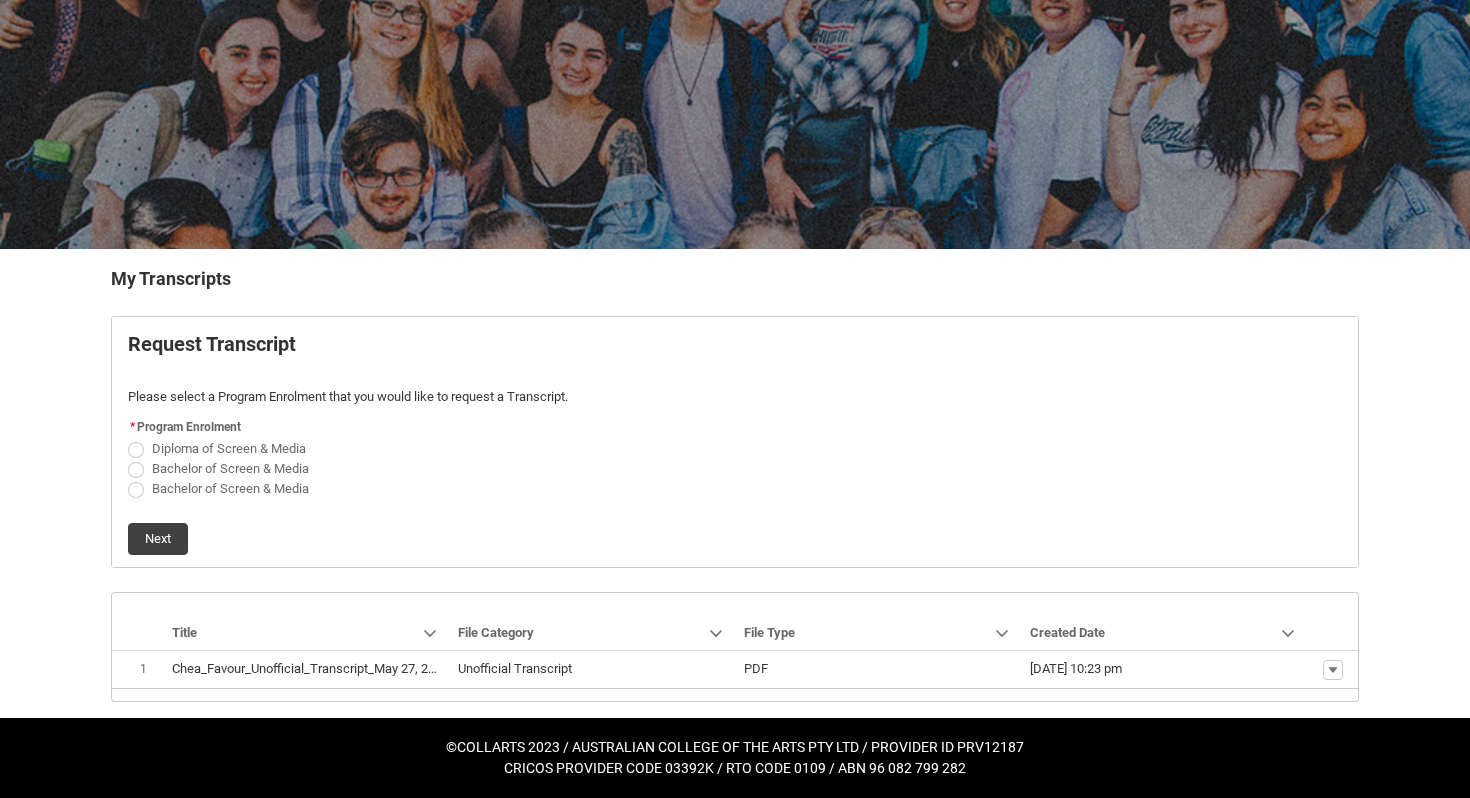 click on "Bachelor of Screen & Media" at bounding box center [230, 468] 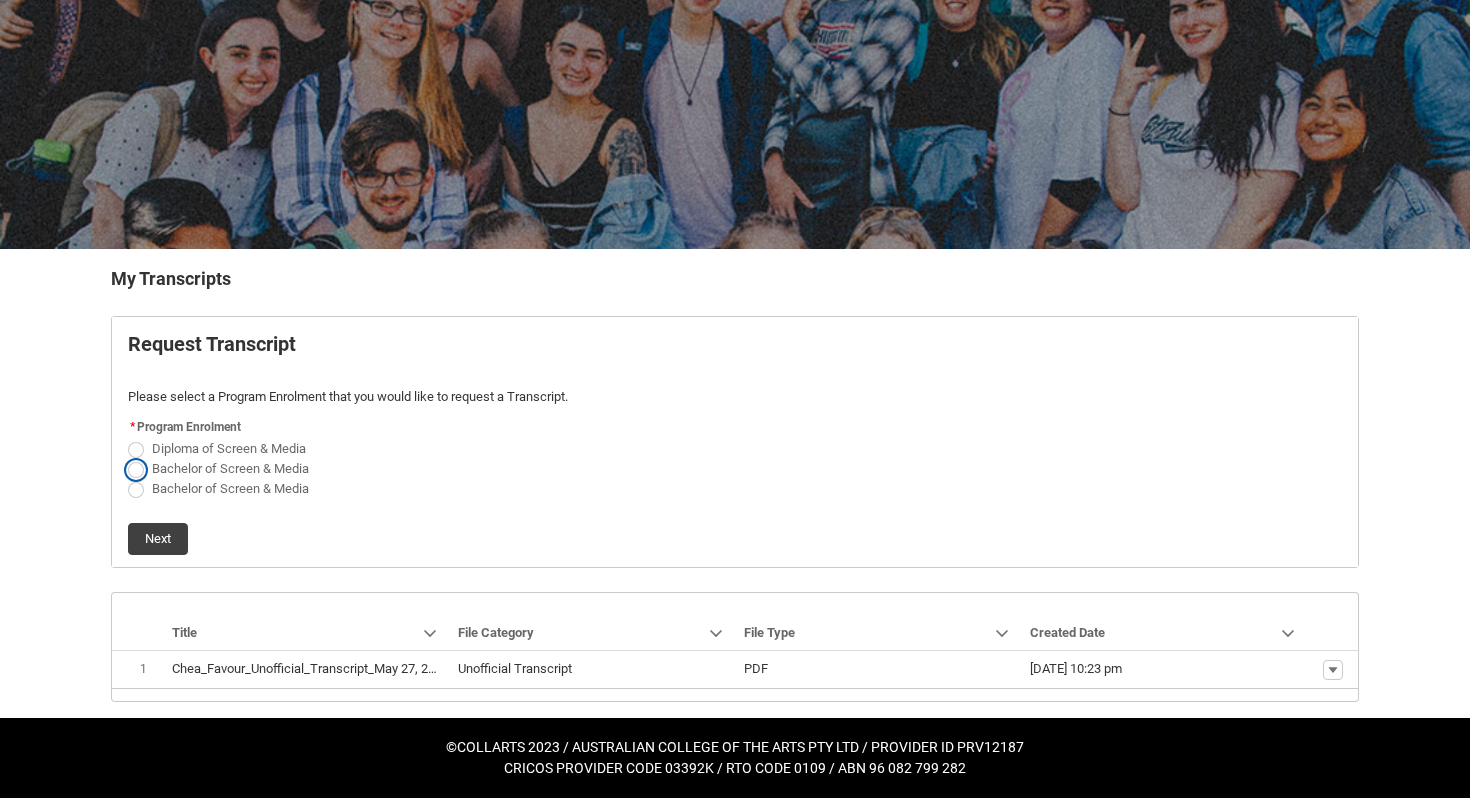 click on "Bachelor of Screen & Media" at bounding box center [127, 457] 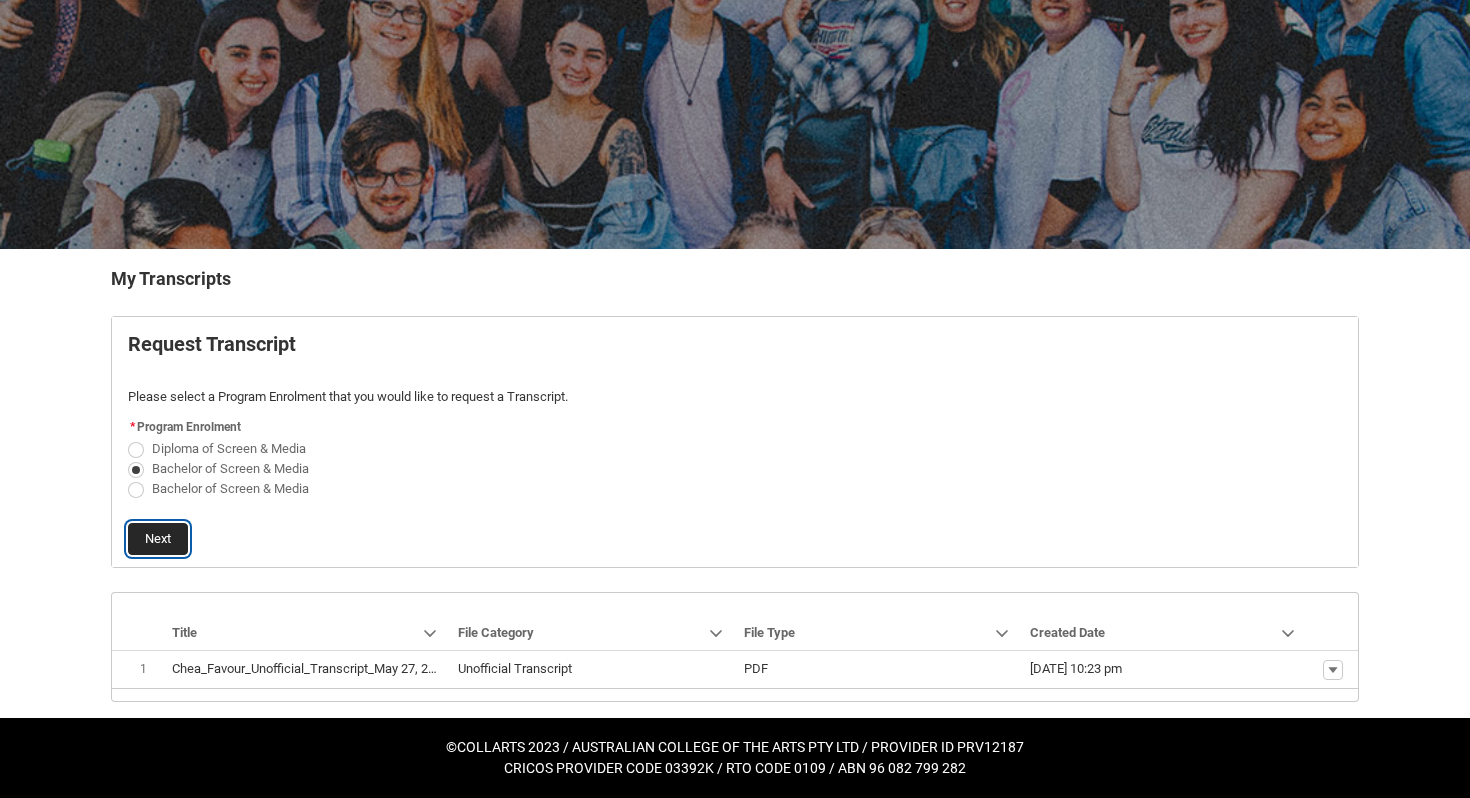 click on "Next" 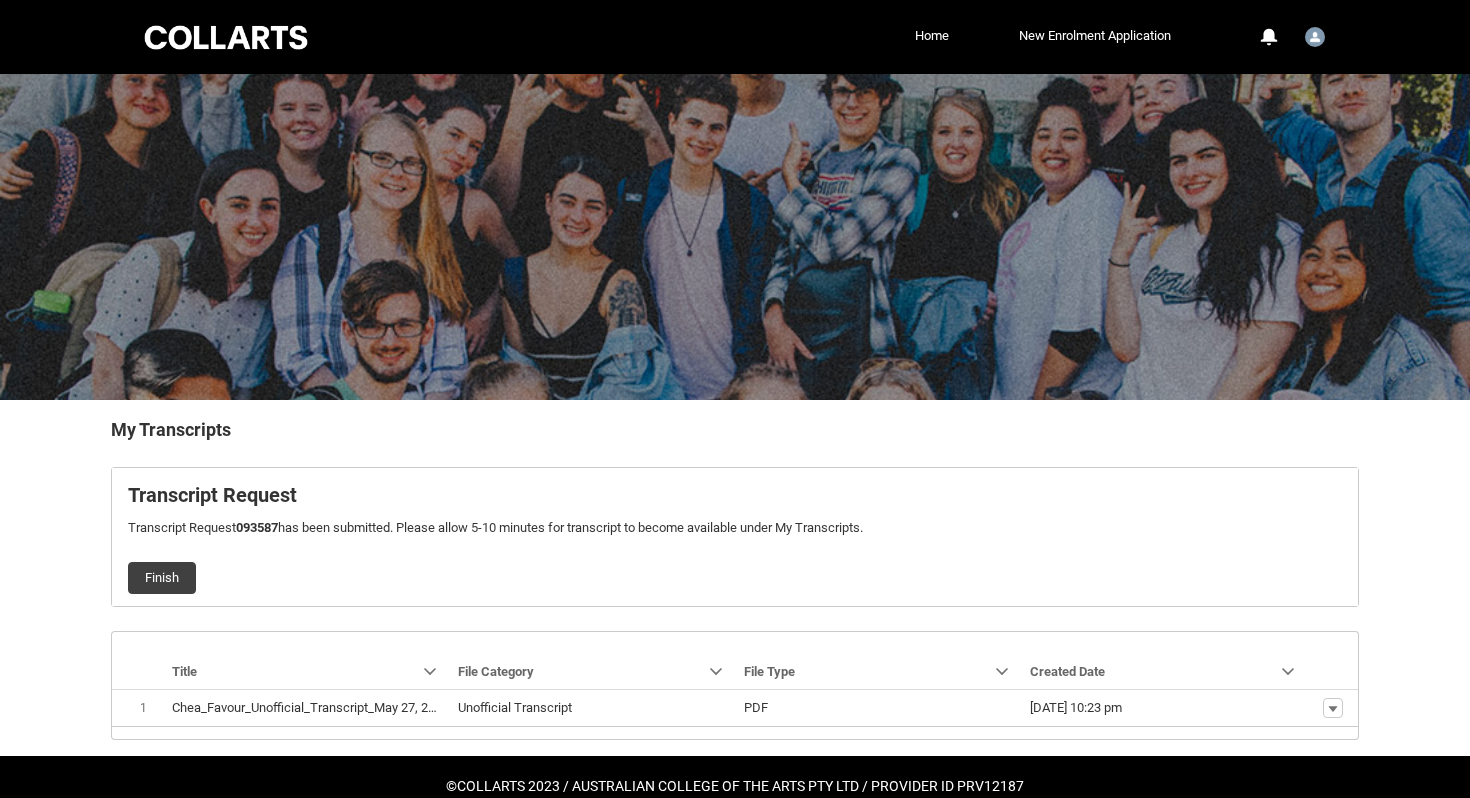 scroll, scrollTop: 39, scrollLeft: 0, axis: vertical 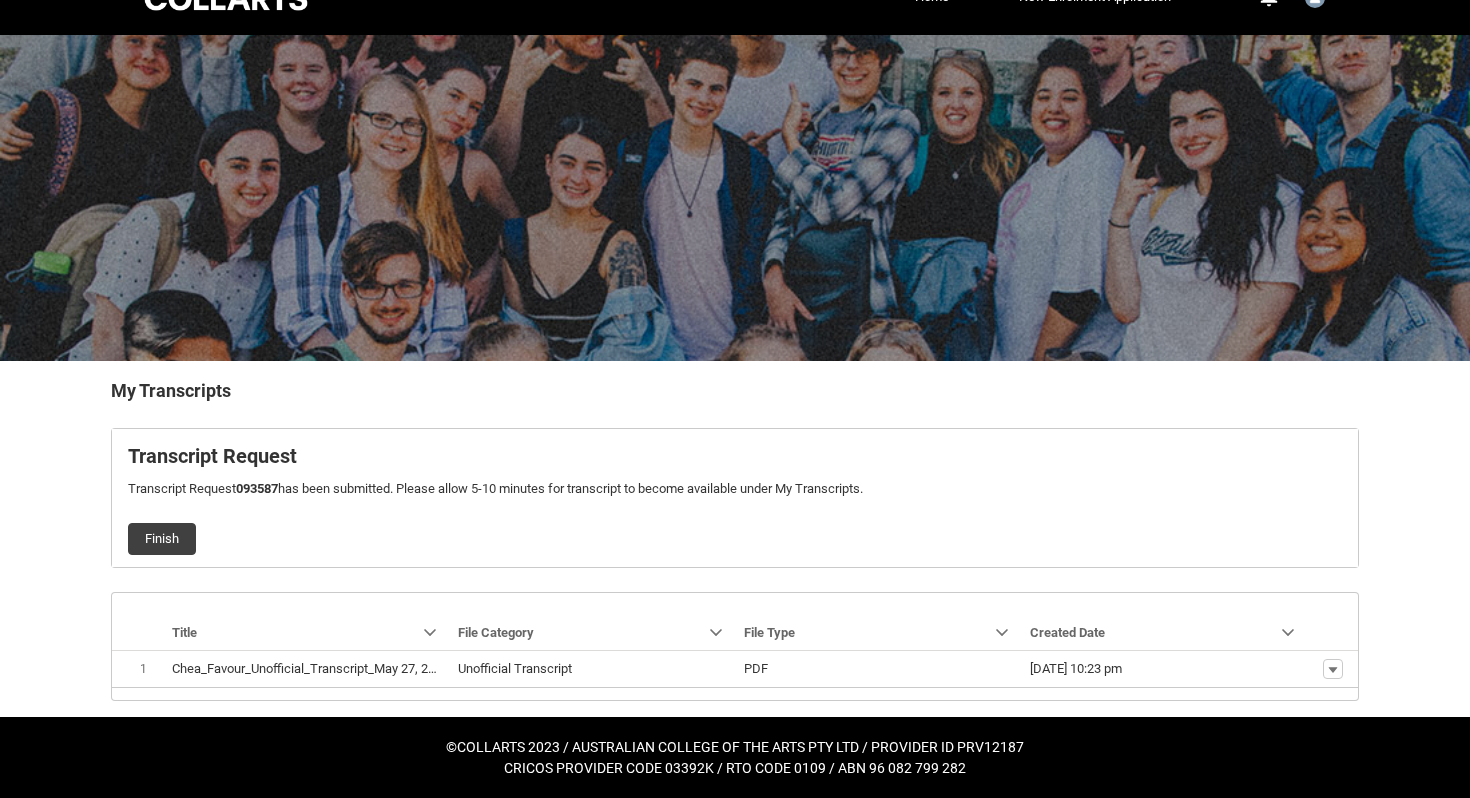 click on "Finish" 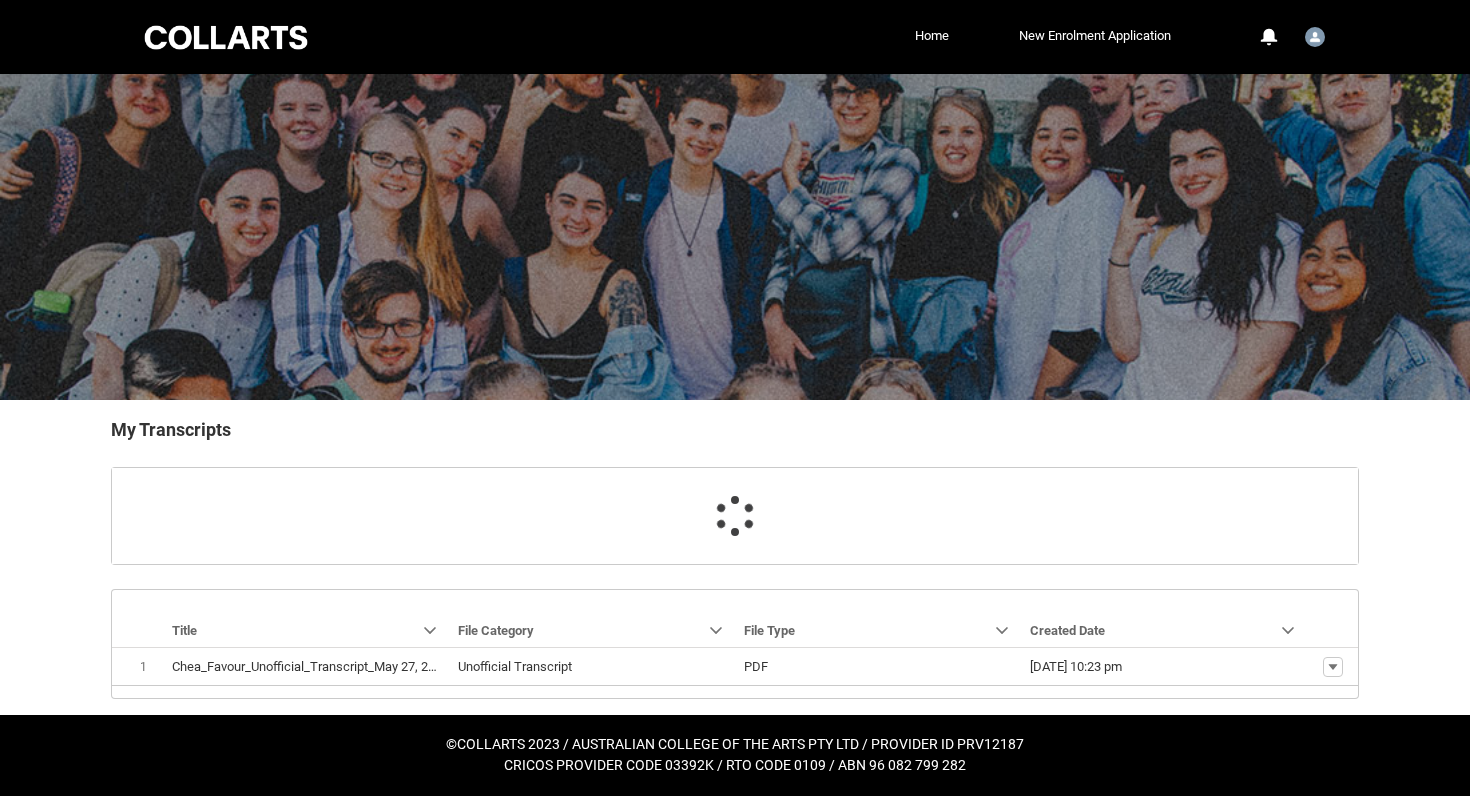 scroll, scrollTop: 0, scrollLeft: 0, axis: both 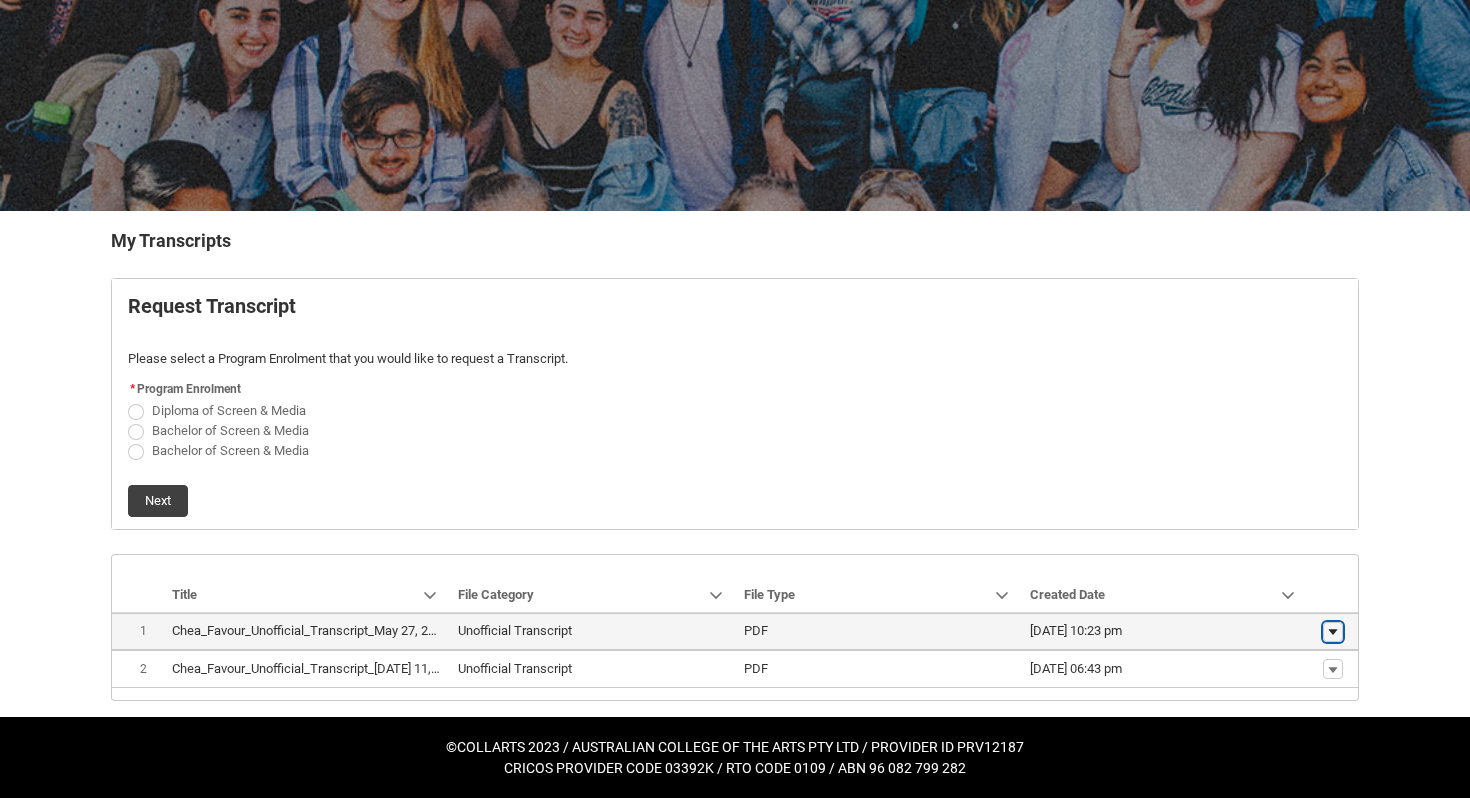 click 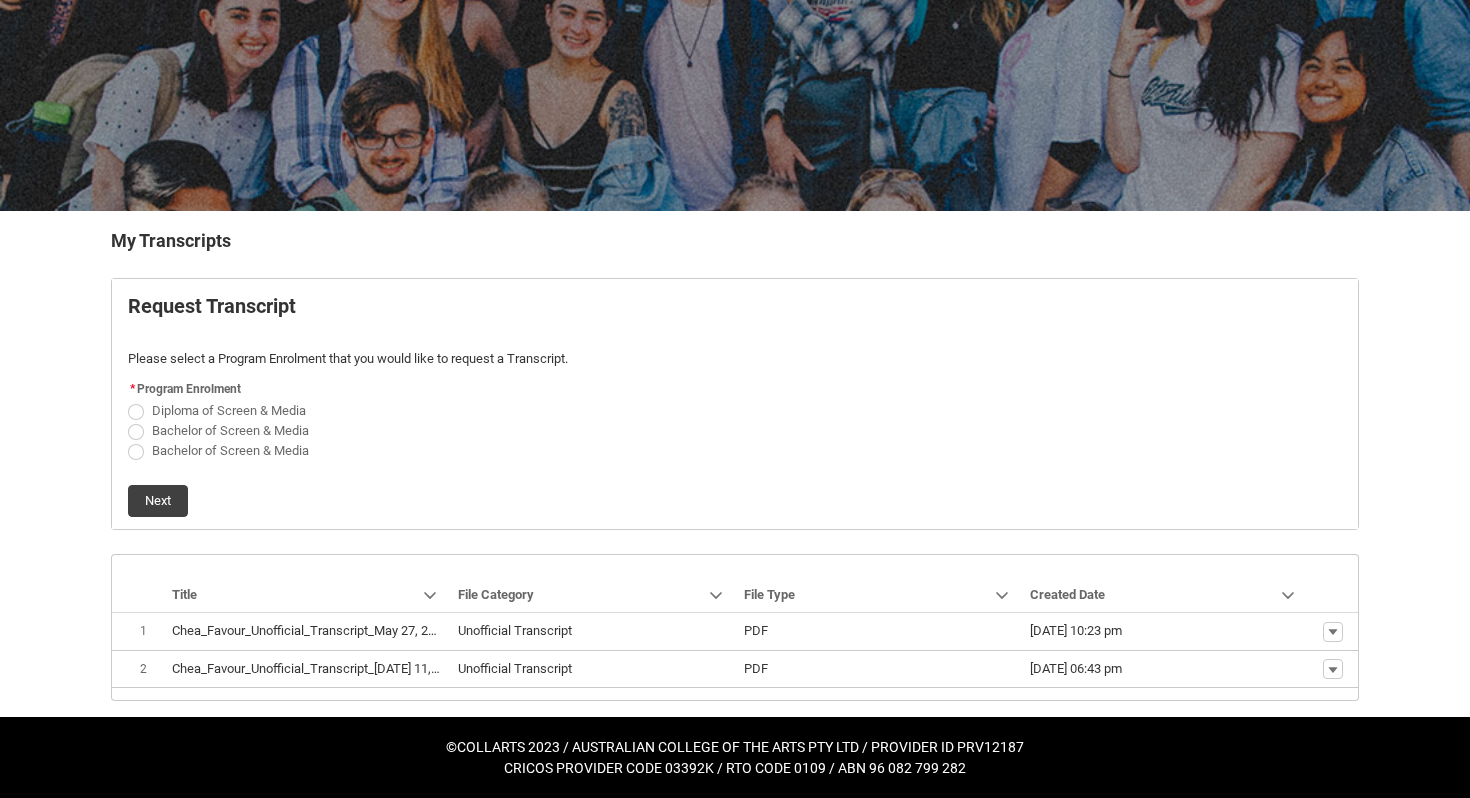 click on "My Transcripts Request Transcript Please select a Program Enrolment that you would like to request a Transcript. * Program Enrolment Diploma of Screen & Media Bachelor of Screen & Media Bachelor of Screen & Media Next Navigation Mode Action Mode Sort by: Title Sorted: None Show Title column actions Sort by: File Category Sorted: None Show File Category column actions Sort by: File Type Sorted: None Show File Type column actions Sort by: Created Date Sorted: None Show Created Date column actions Chea_Favour_Unofficial_Transcript_May 27, 2025.pdf Unofficial Transcript PDF 27/05/2025, 10:23 pm Show actions Download Chea_Favour_Unofficial_Transcript_Jul 11, 2025.pdf Unofficial Transcript PDF 11/07/2025, 06:43 pm Show actions" at bounding box center (735, 464) 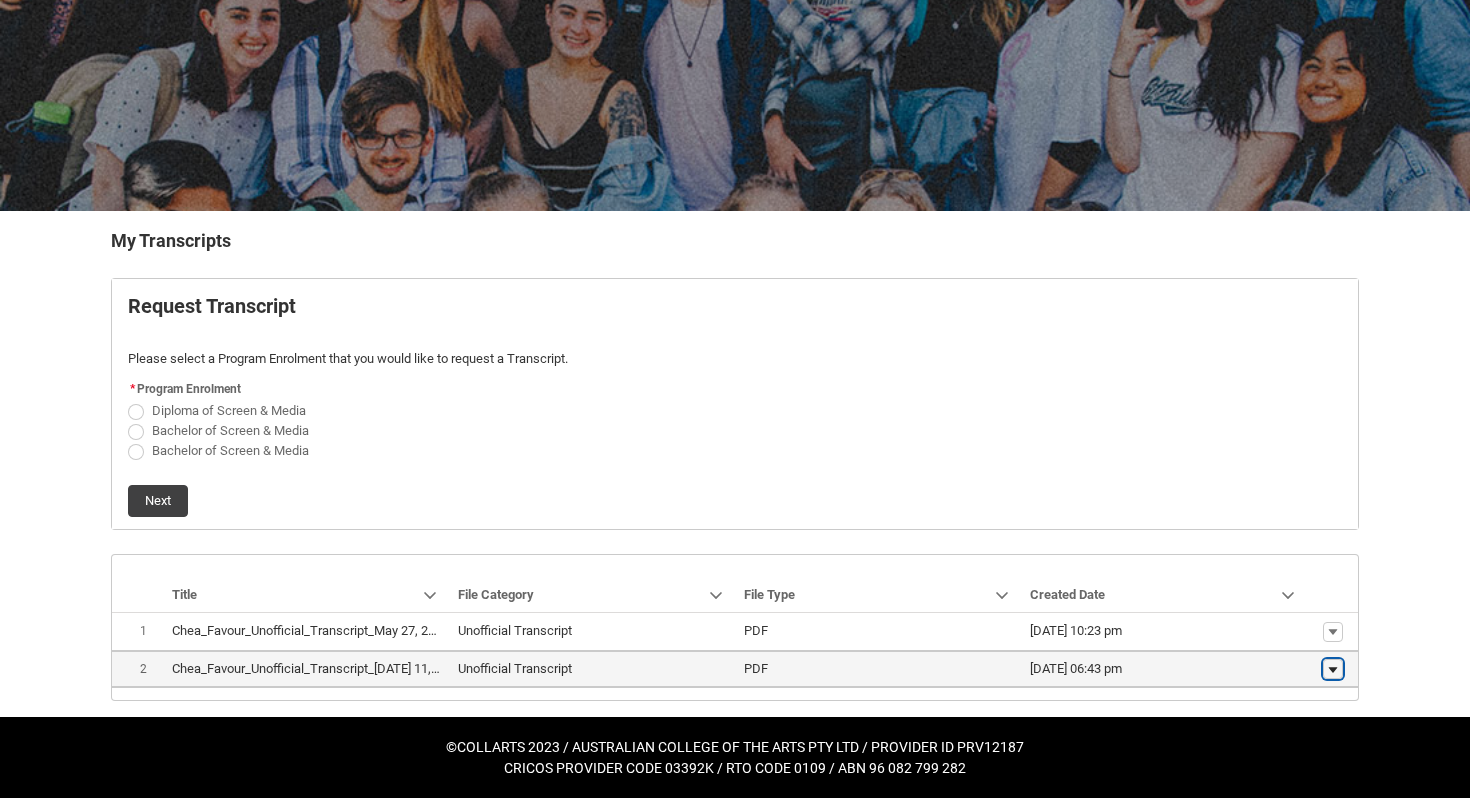 click 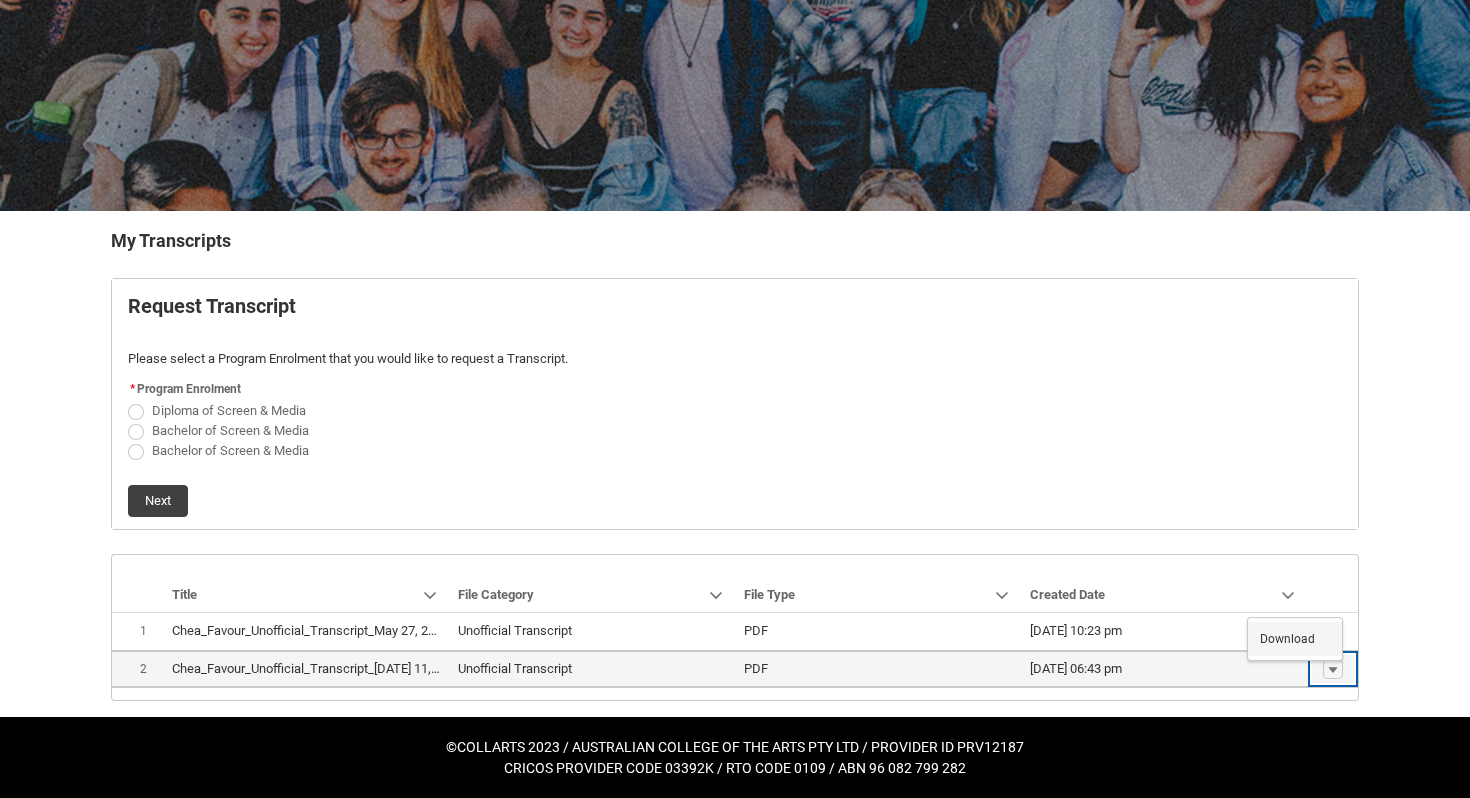 click on "Download" at bounding box center [1287, 639] 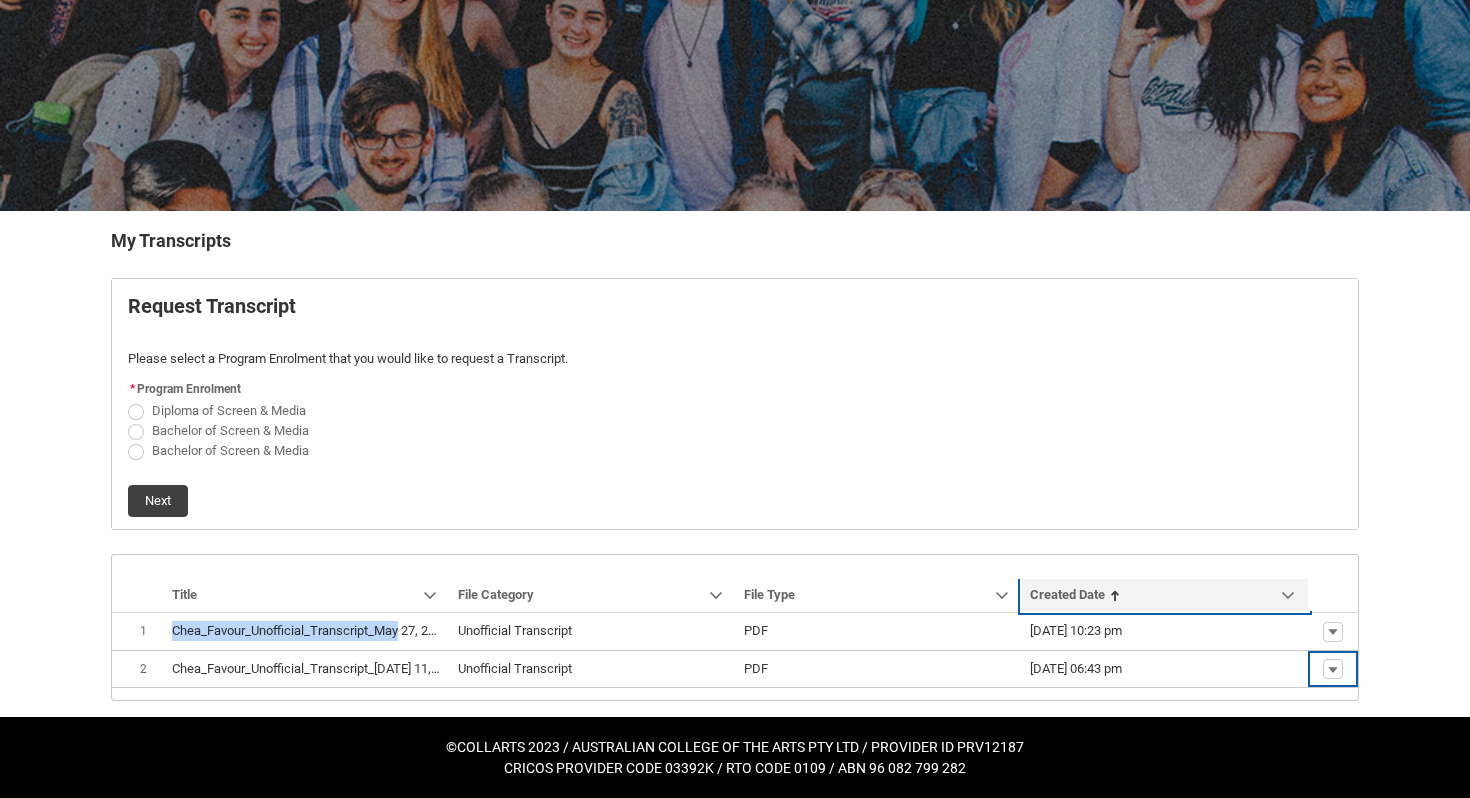 click on "Sort by: Created Date" at bounding box center (1165, 595) 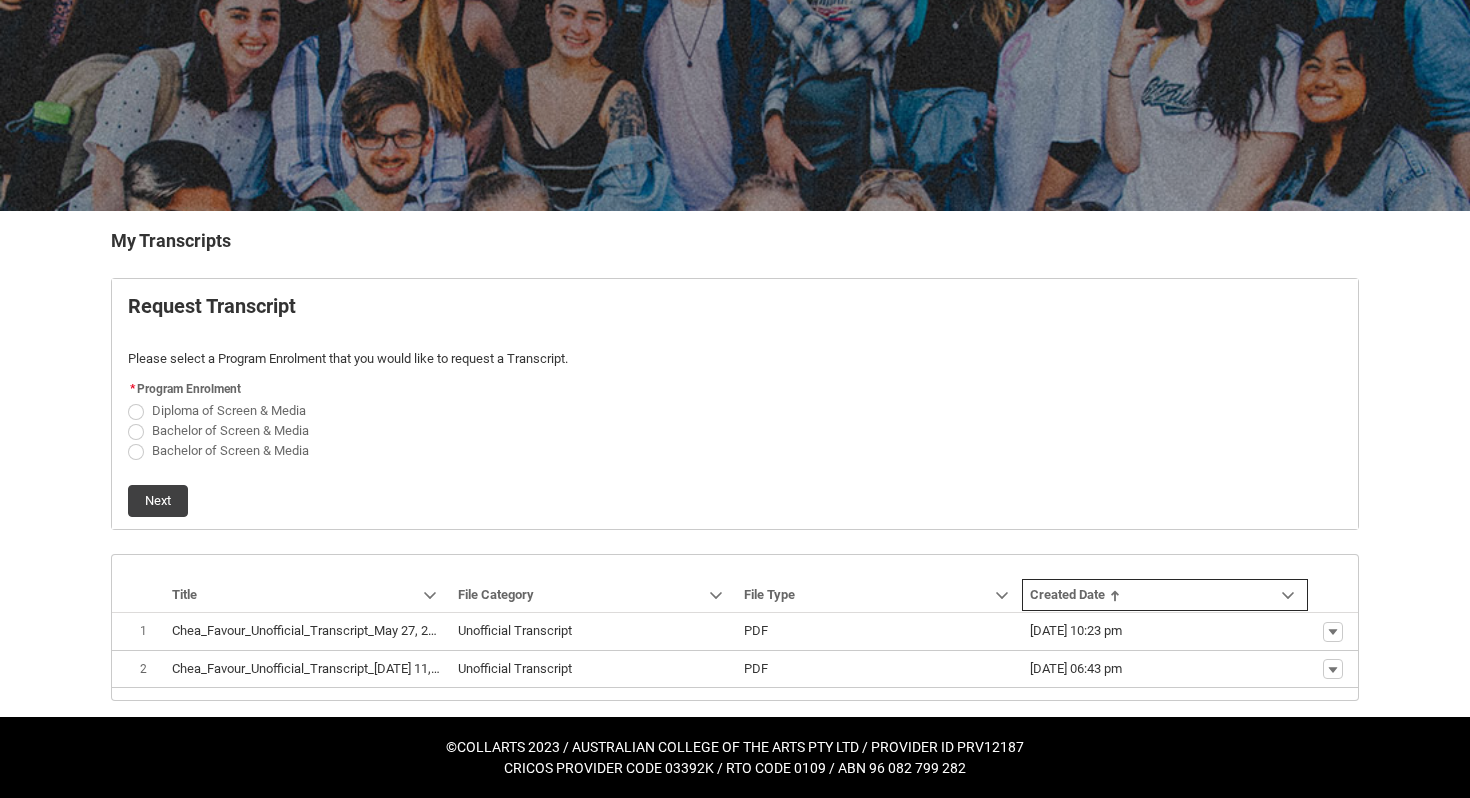 click on "Skip to Main Content Collarts Education Community Home New Enrolment Application More 0 Notifications Profile Log Out My Transcripts Request Transcript Please select a Program Enrolment that you would like to request a Transcript. * Program Enrolment Diploma of Screen & Media Bachelor of Screen & Media Bachelor of Screen & Media Next Navigation Mode Action Mode Sort by: Title Sorted: None Show Title column actions Sort by: File Category Sorted: None Show File Category column actions Sort by: File Type Sorted: None Show File Type column actions Sort by: Created Date Sorted Ascending Show Created Date column actions Chea_Favour_Unofficial_Transcript_May 27, 2025.pdf Unofficial Transcript PDF 27/05/2025, 10:23 pm Show actions Download Chea_Favour_Unofficial_Transcript_Jul 11, 2025.pdf Unofficial Transcript PDF 11/07/2025, 06:43 pm Show actions Download
©COLLARTS 2023 / AUSTRALIAN COLLEGE OF THE ARTS PTY LTD / PROVIDER ID PRV12187
CRICOS PROVIDER CODE 03392K / RTO CODE 0109 / ABN 96 082 799 282" at bounding box center [735, 304] 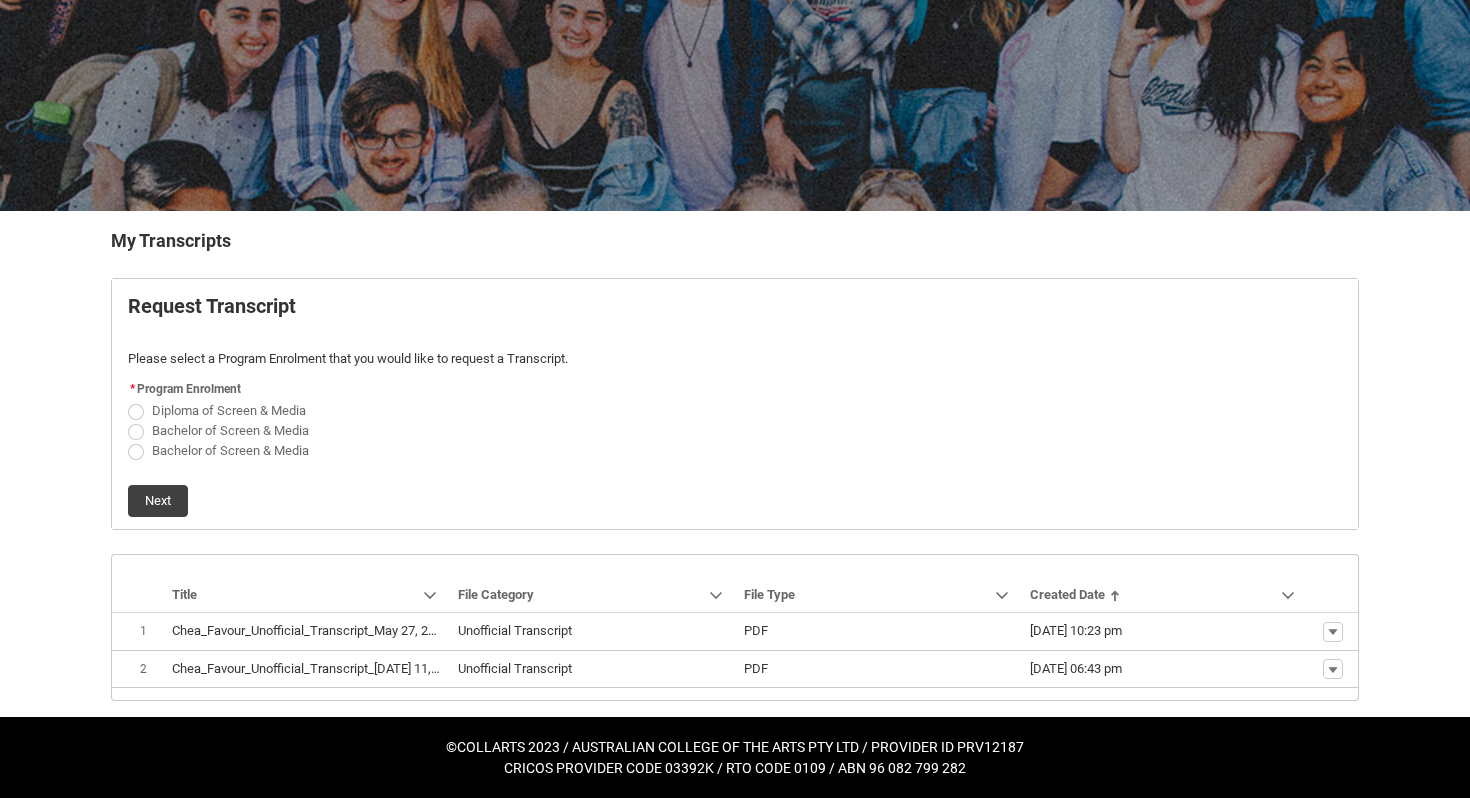 click on "Bachelor of Screen & Media" at bounding box center (230, 450) 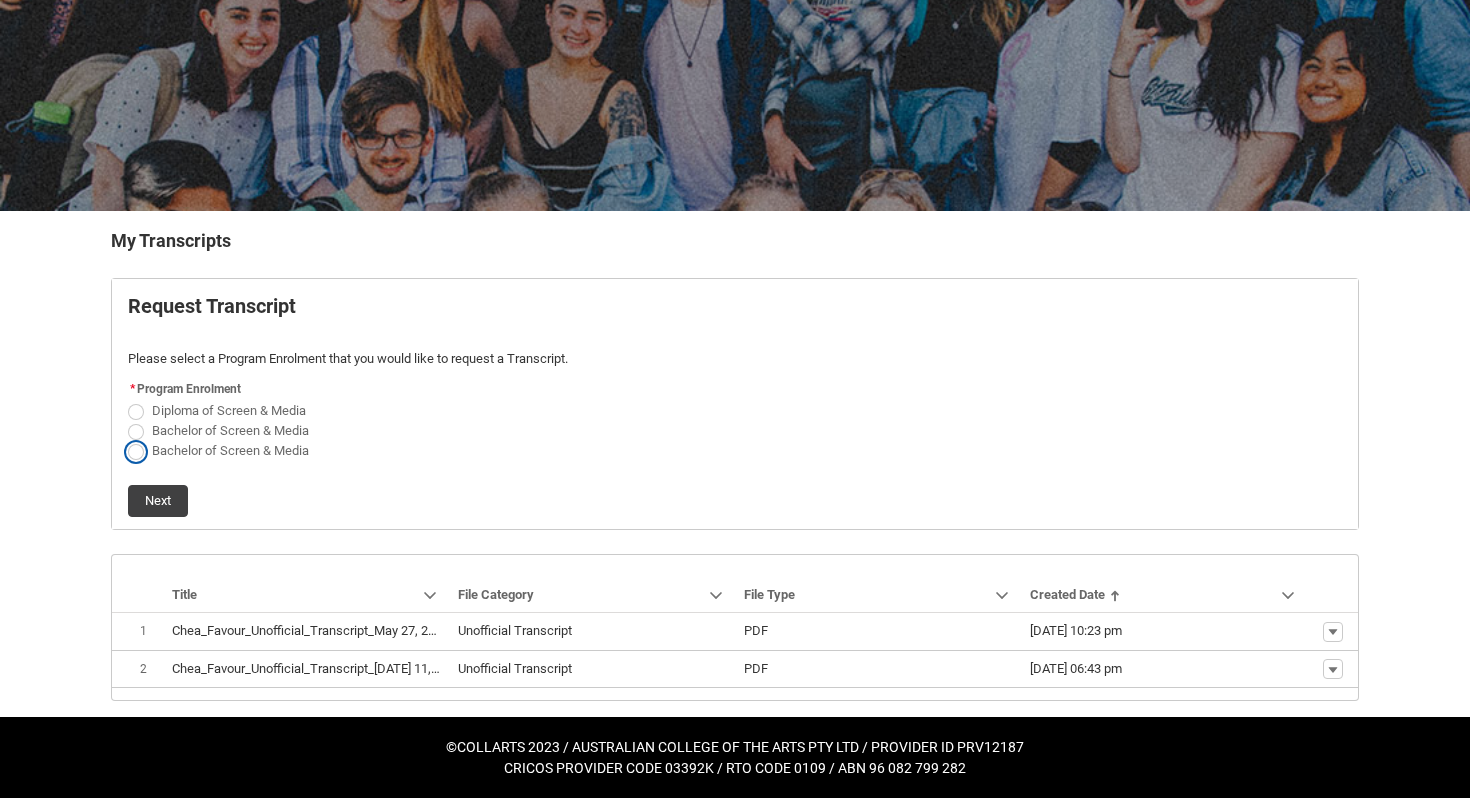 click on "Bachelor of Screen & Media" at bounding box center (127, 440) 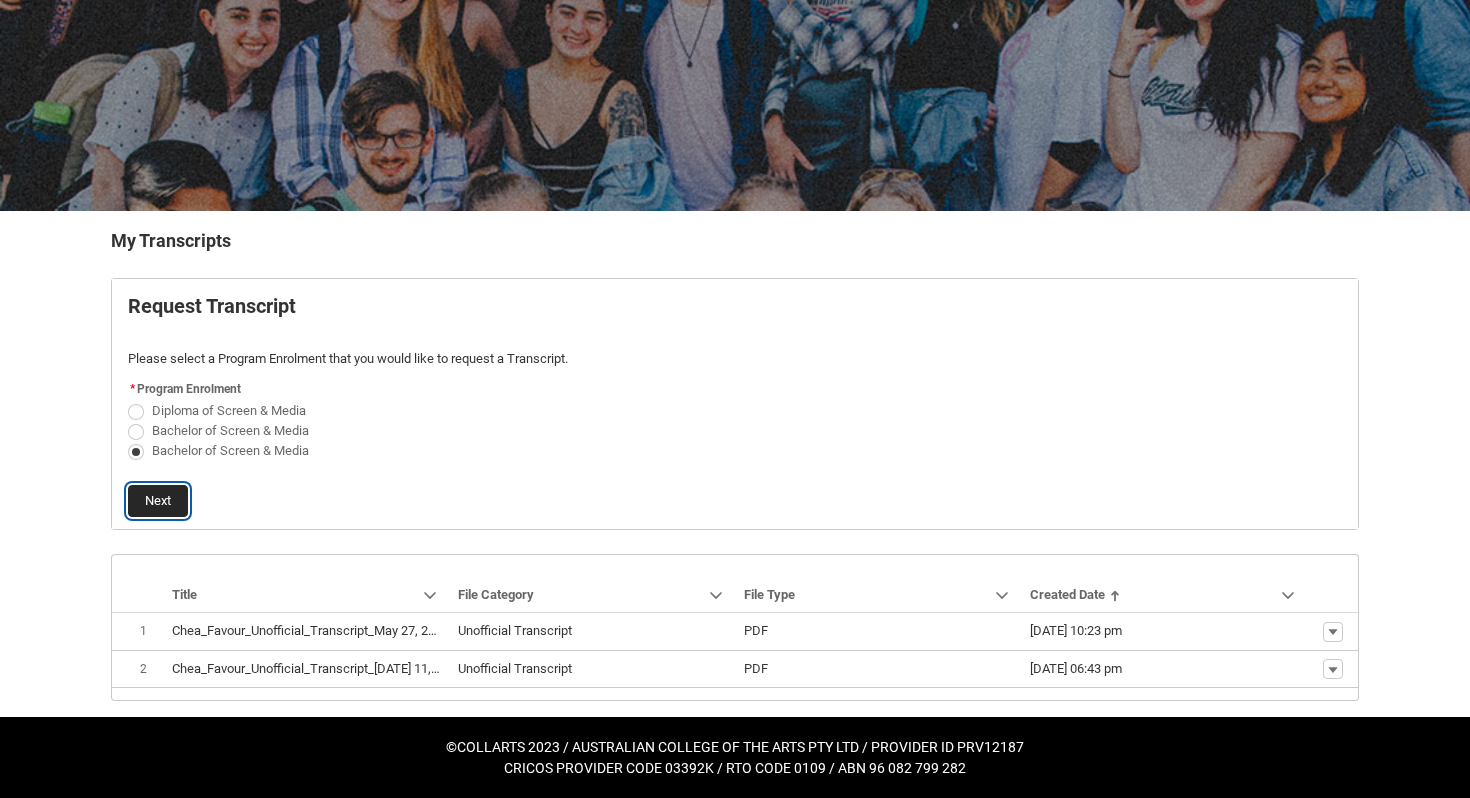 click on "Next" 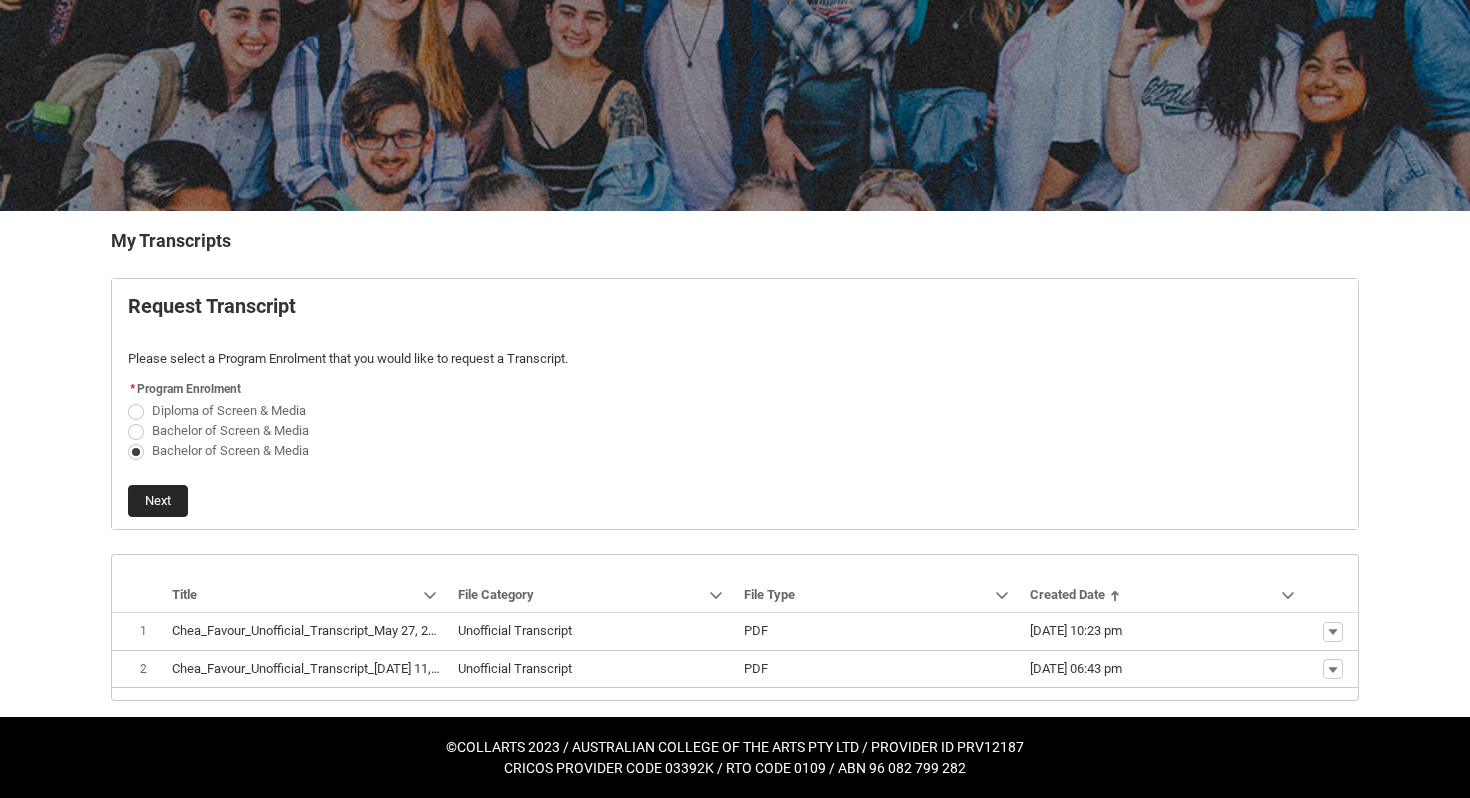 scroll, scrollTop: 35, scrollLeft: 0, axis: vertical 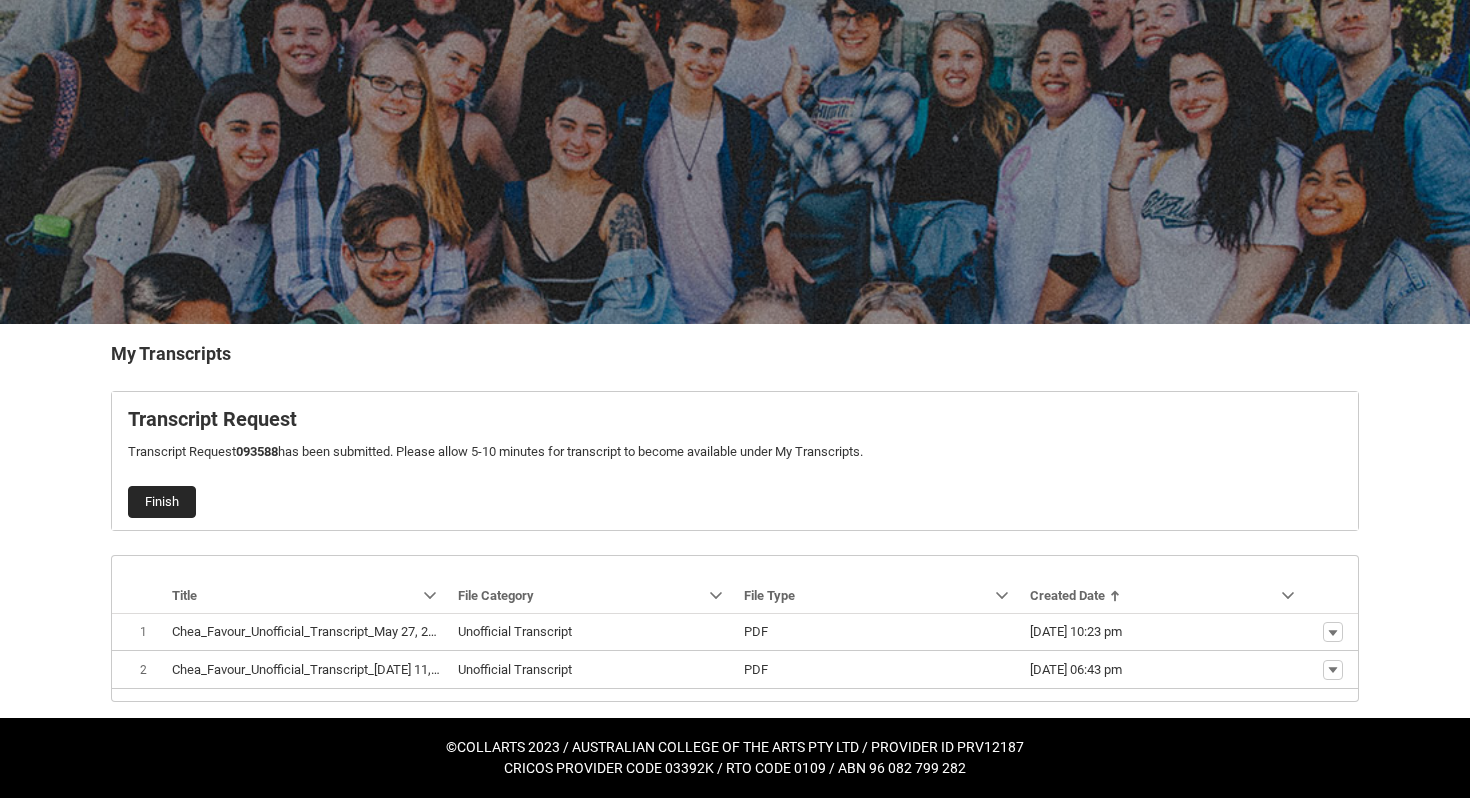 click on "Finish" 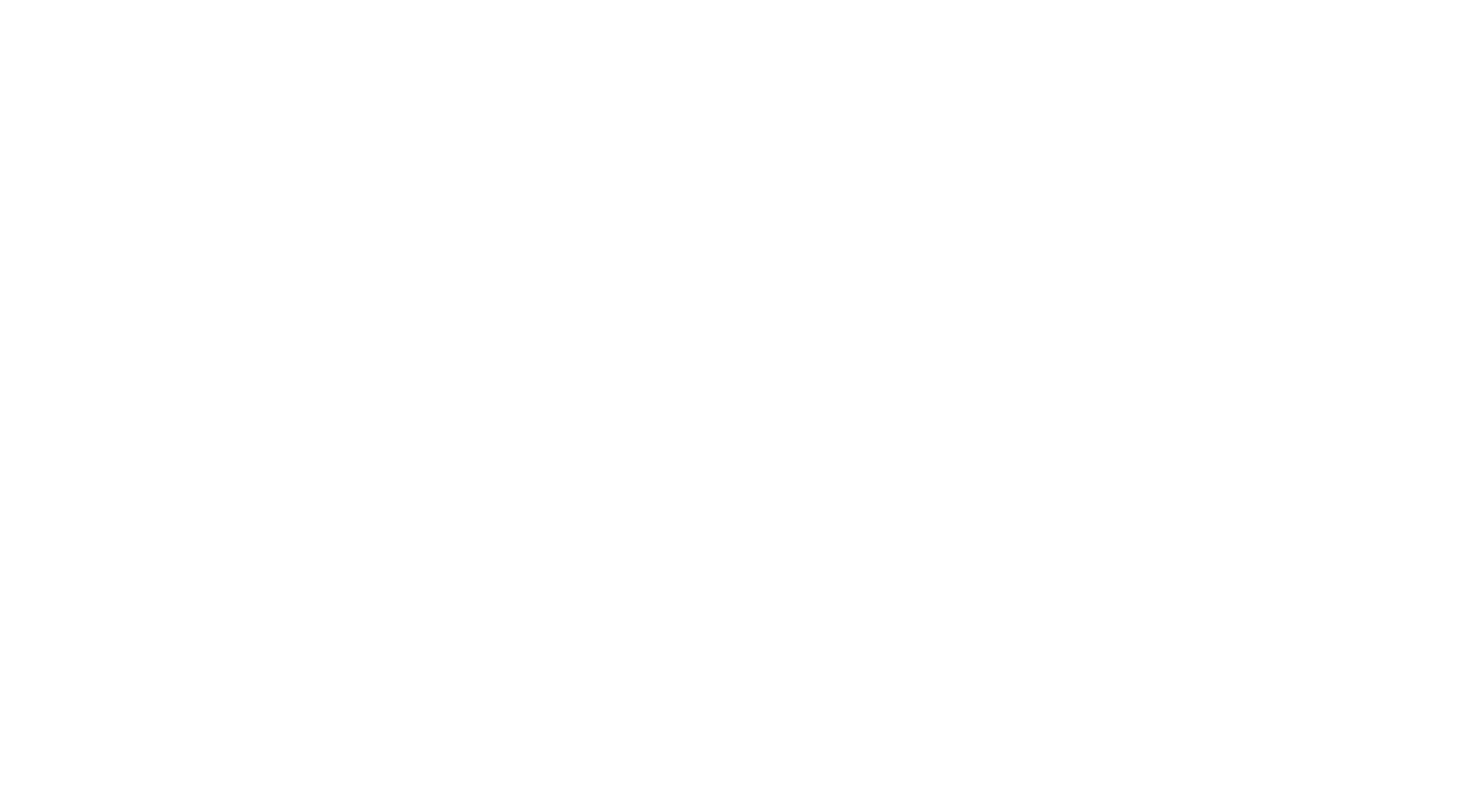scroll, scrollTop: 0, scrollLeft: 0, axis: both 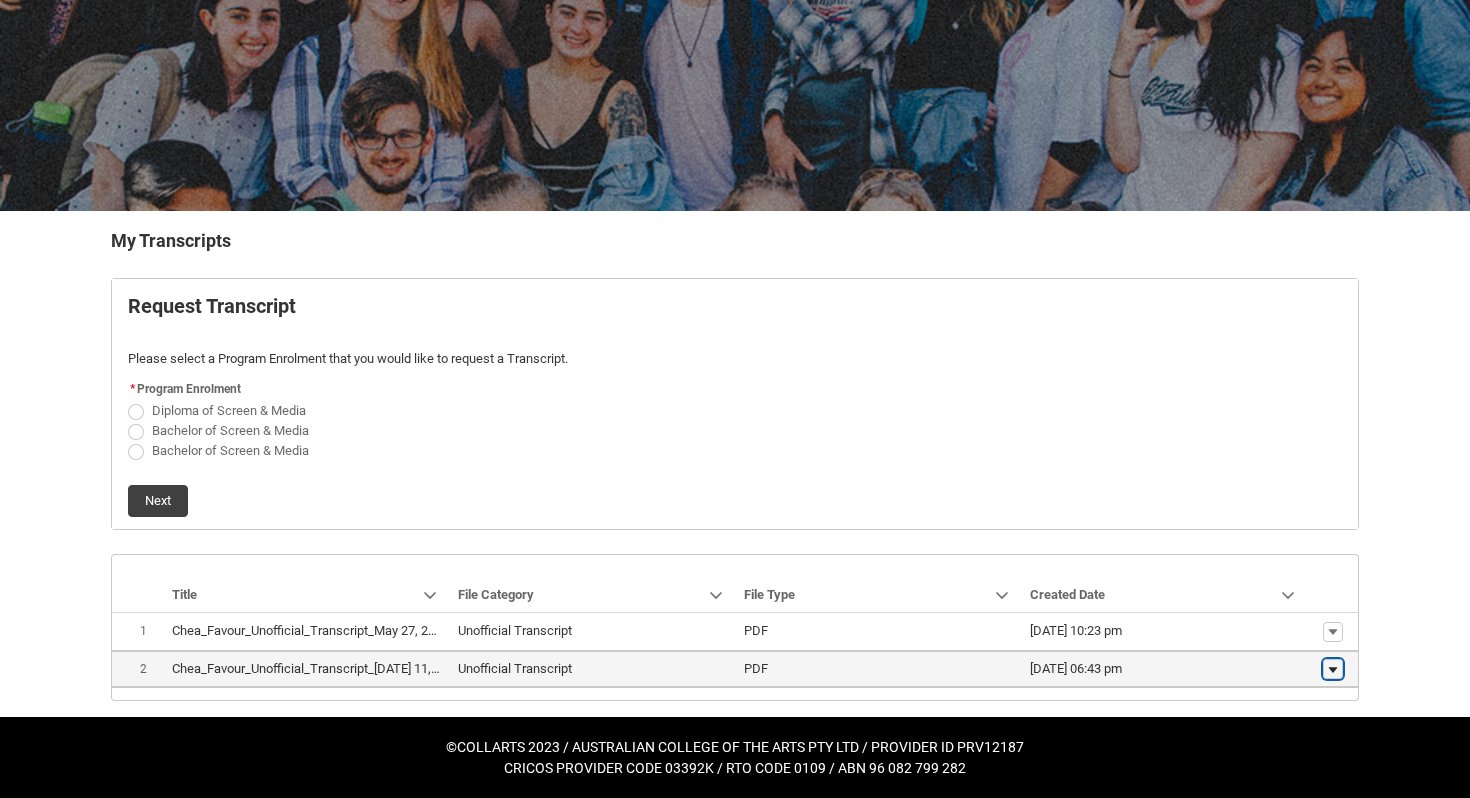 click on "Show actions" at bounding box center (1333, 669) 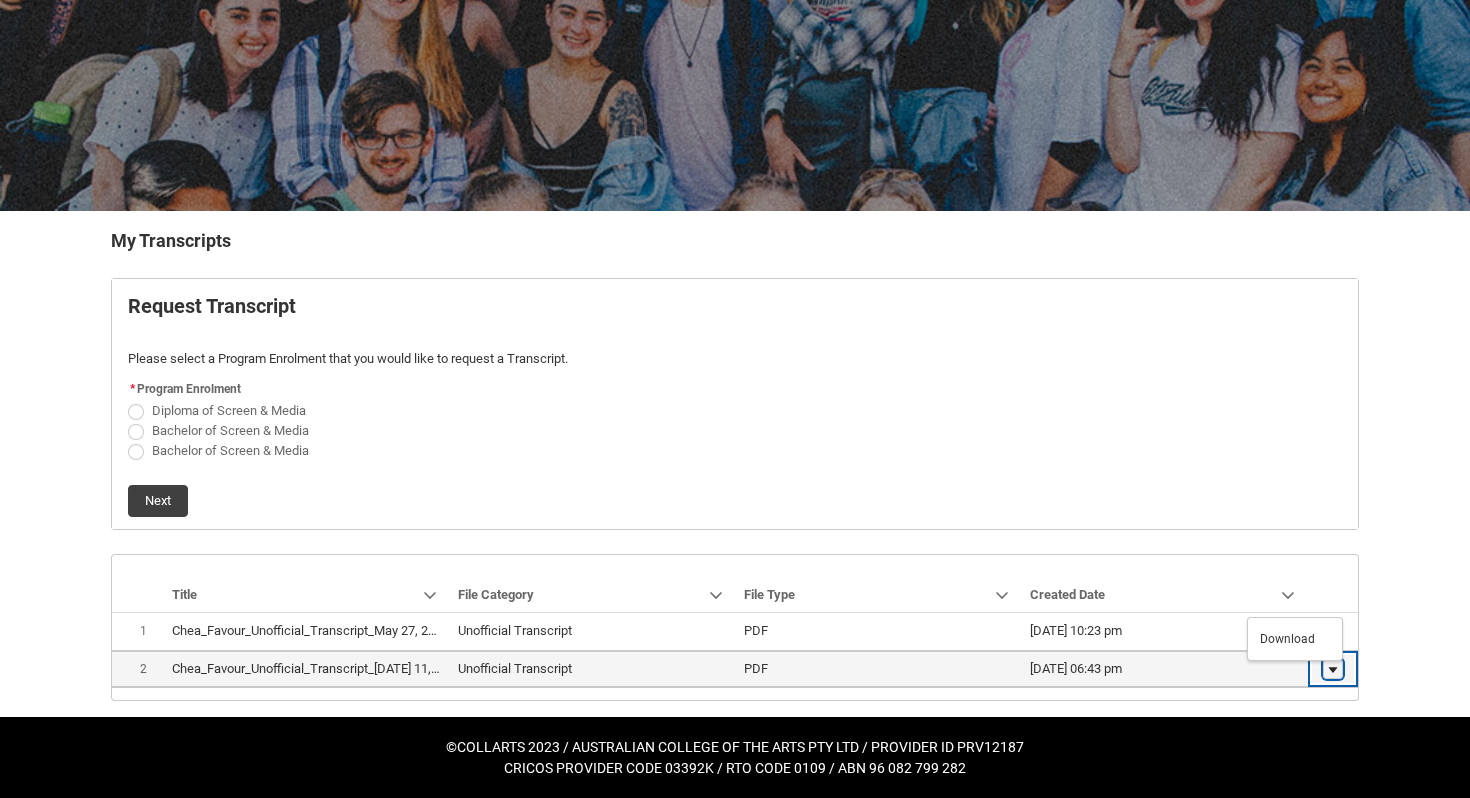 click on "Show actions" at bounding box center [1333, 669] 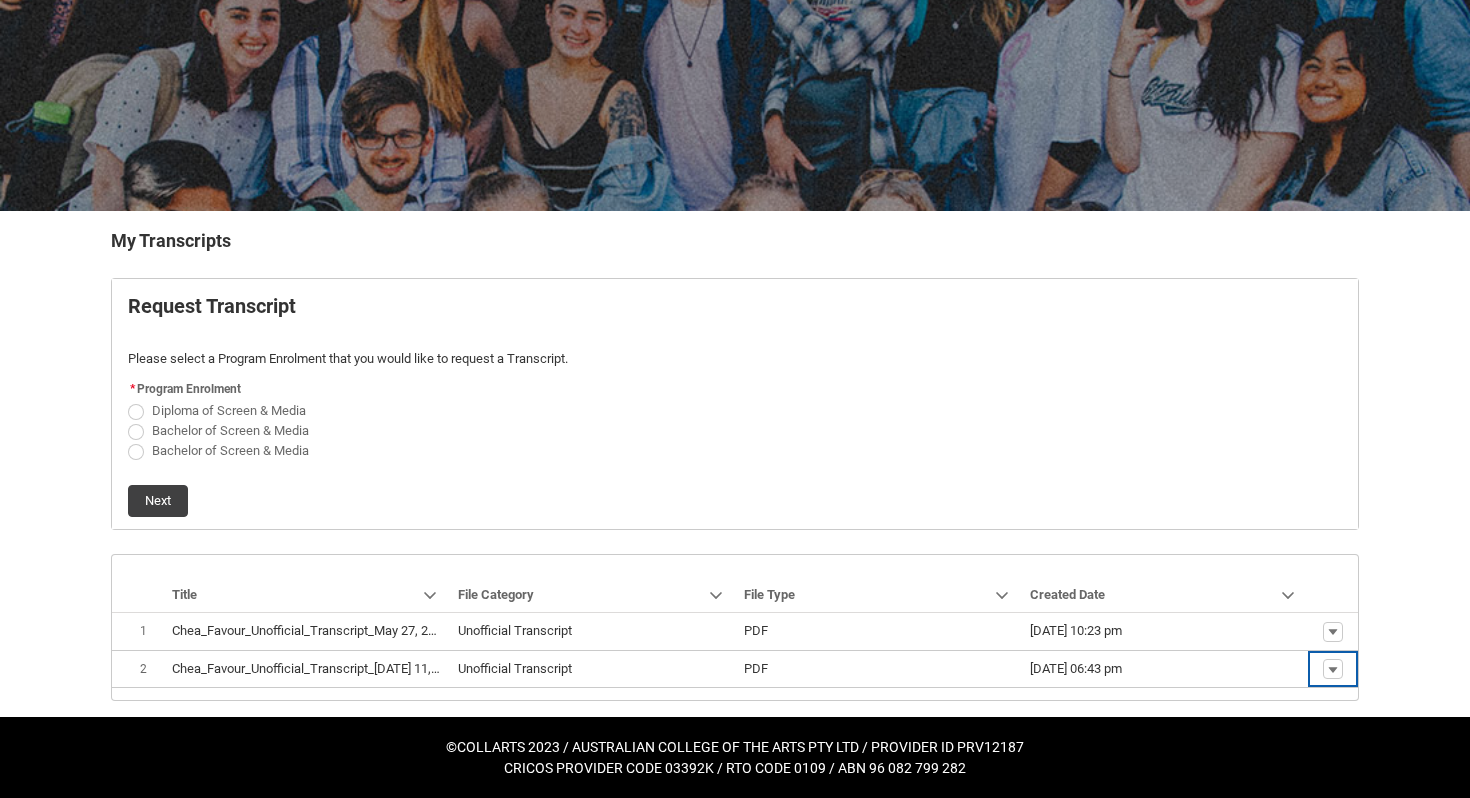 click on "Skip to Main Content Collarts Education Community Home New Enrolment Application More 0 Notifications Profile Log Out My Transcripts Request Transcript Please select a Program Enrolment that you would like to request a Transcript. * Program Enrolment Diploma of Screen & Media Bachelor of Screen & Media Bachelor of Screen & Media Next Navigation Mode Action Mode Sort by: Title Sorted: None Show Title column actions Sort by: File Category Sorted: None Show File Category column actions Sort by: File Type Sorted: None Show File Type column actions Sort by: Created Date Sorted: None Show Created Date column actions Chea_Favour_Unofficial_Transcript_May 27, 2025.pdf Unofficial Transcript PDF 27/05/2025, 10:23 pm Show actions Chea_Favour_Unofficial_Transcript_Jul 11, 2025.pdf Unofficial Transcript PDF 11/07/2025, 06:43 pm Show actions Download
©COLLARTS 2023 / AUSTRALIAN COLLEGE OF THE ARTS PTY LTD / PROVIDER ID PRV12187
CRICOS PROVIDER CODE 03392K / RTO CODE 0109 / ABN 96 082 799 282" at bounding box center [735, 304] 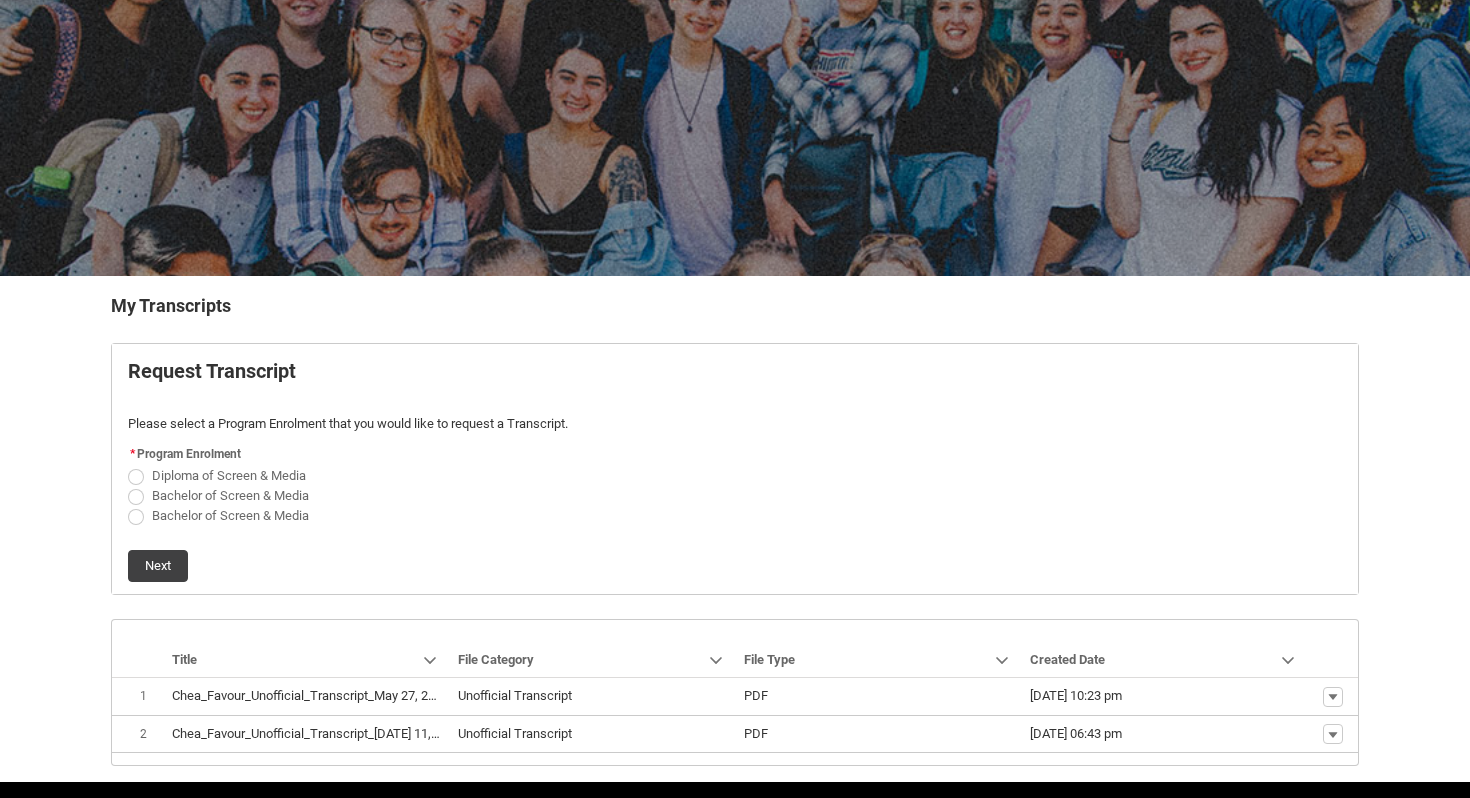 scroll, scrollTop: 0, scrollLeft: 0, axis: both 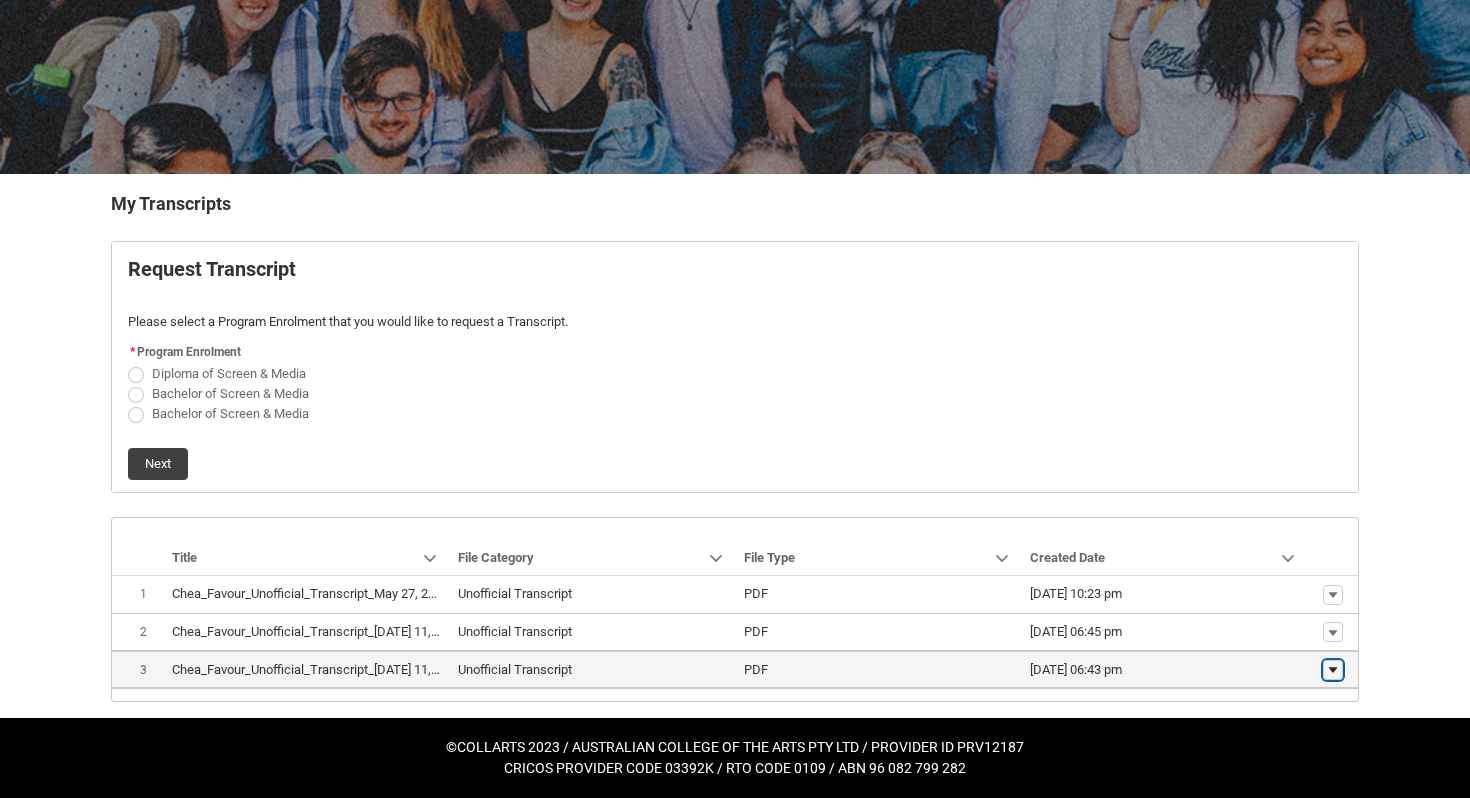click 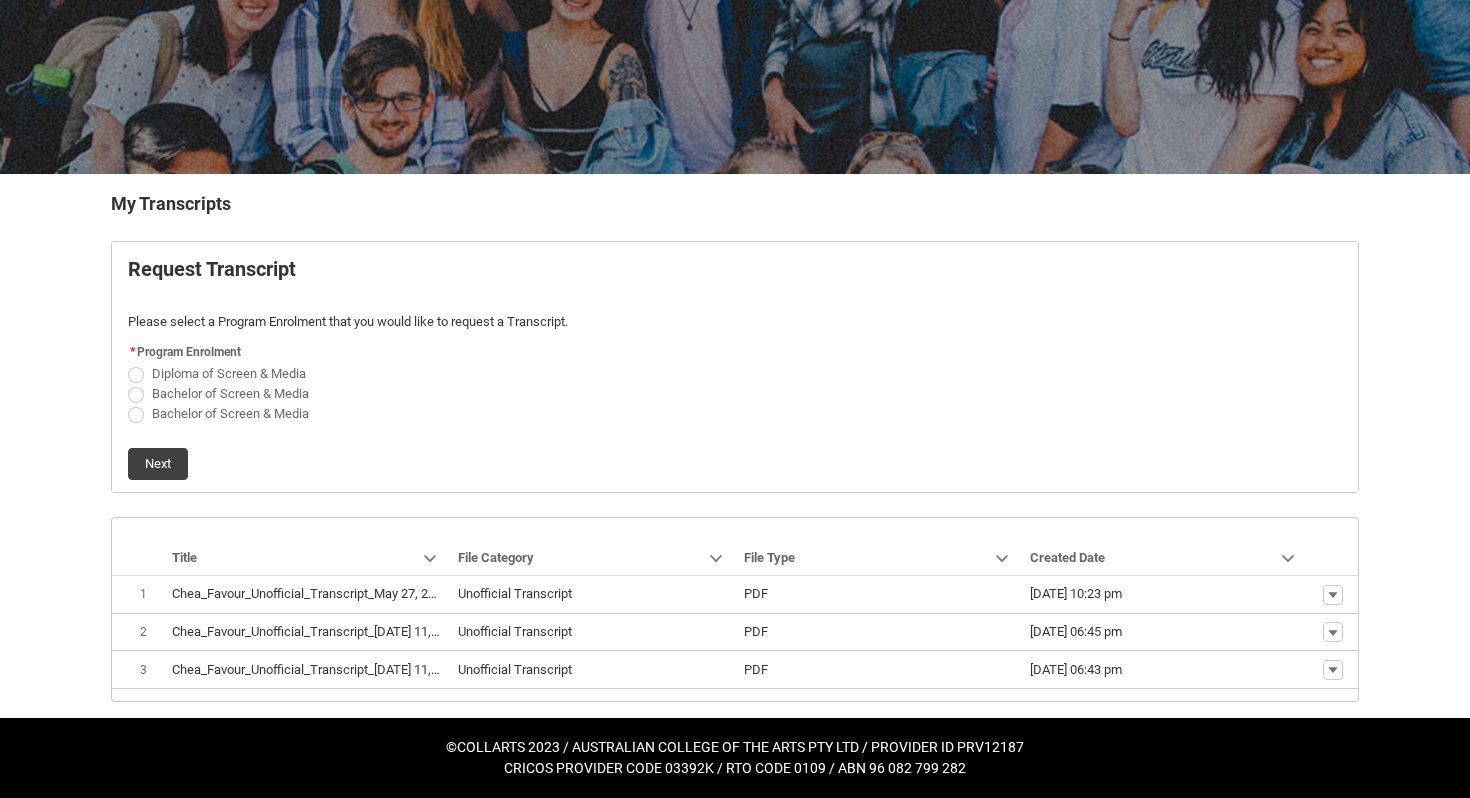 click on "Skip to Main Content Collarts Education Community Home New Enrolment Application More 0 Notifications Profile Log Out My Transcripts Request Transcript Please select a Program Enrolment that you would like to request a Transcript. * Program Enrolment Diploma of Screen & Media Bachelor of Screen & Media Bachelor of Screen & Media Next Navigation Mode Action Mode Sort by: Title Sorted: None Show Title column actions Sort by: File Category Sorted: None Show File Category column actions Sort by: File Type Sorted: None Show File Type column actions Sort by: Created Date Sorted: None Show Created Date column actions Chea_Favour_Unofficial_Transcript_May 27, 2025.pdf Unofficial Transcript PDF 27/05/2025, 10:23 pm Show actions Chea_Favour_Unofficial_Transcript_Jul 11, 2025.pdf Unofficial Transcript PDF 11/07/2025, 06:45 pm Show actions Chea_Favour_Unofficial_Transcript_Jul 11, 2025.pdf Unofficial Transcript PDF 11/07/2025, 06:43 pm Show actions Download" at bounding box center [735, 286] 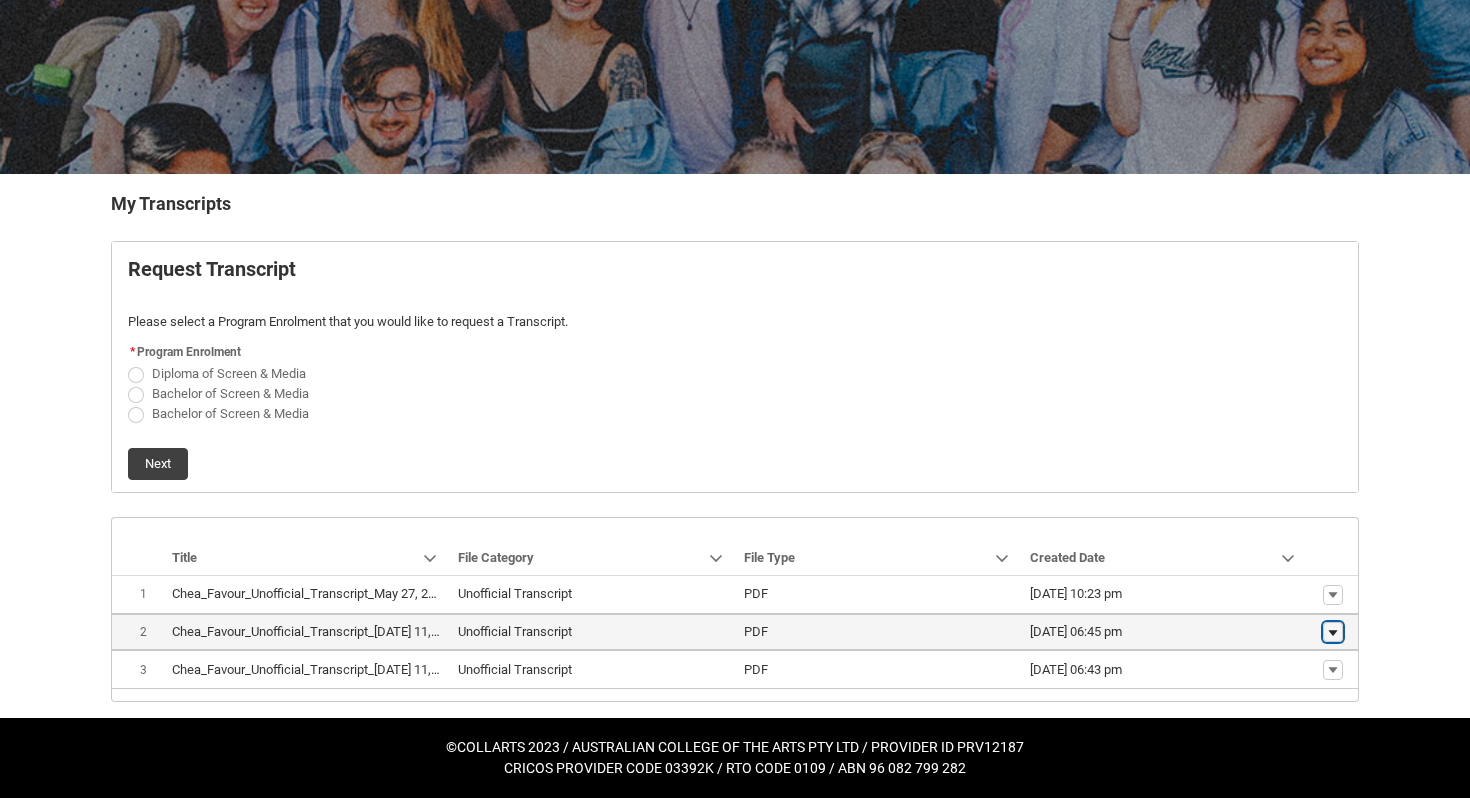 click on "Show actions" at bounding box center (1333, 632) 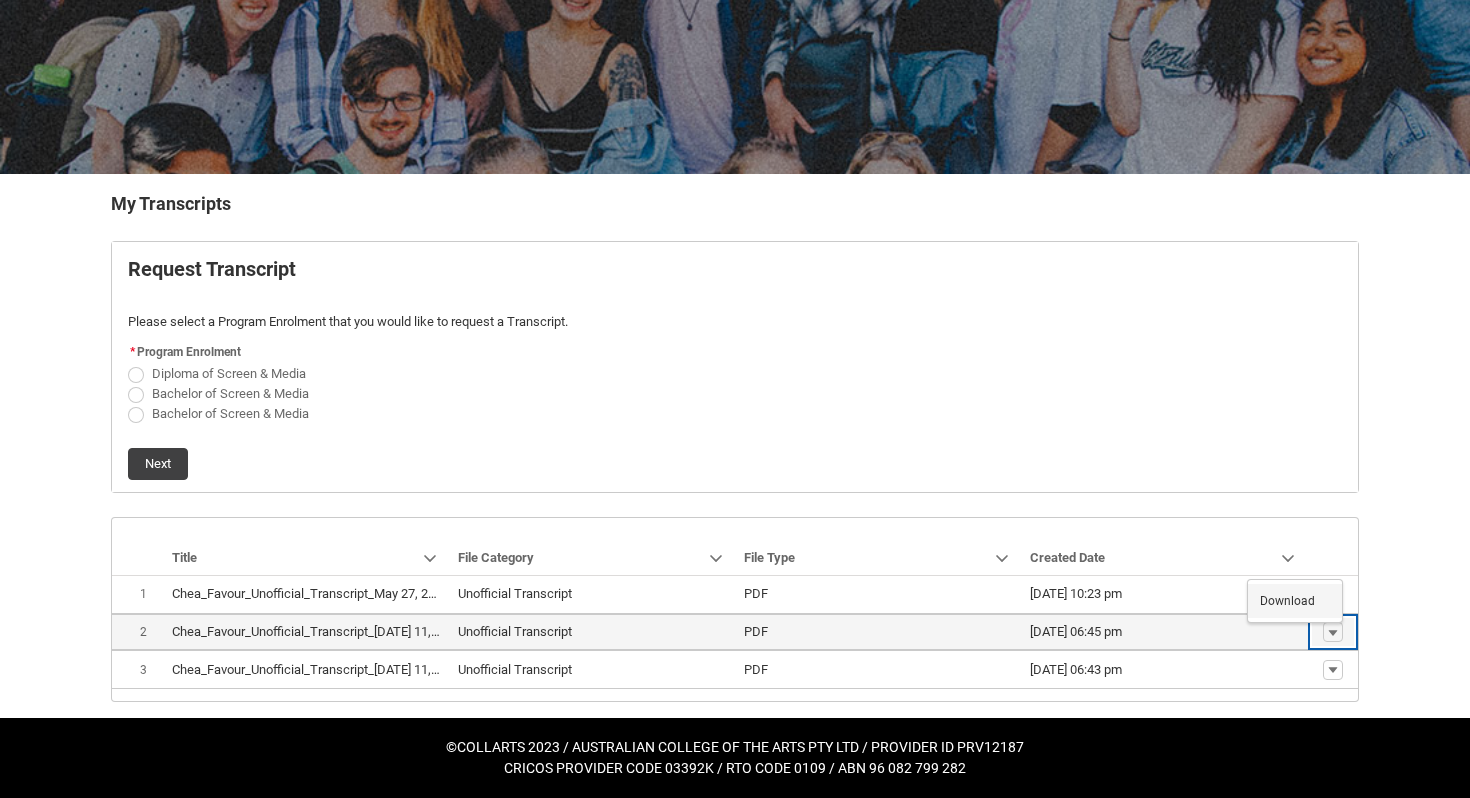 click on "Download" at bounding box center [1287, 601] 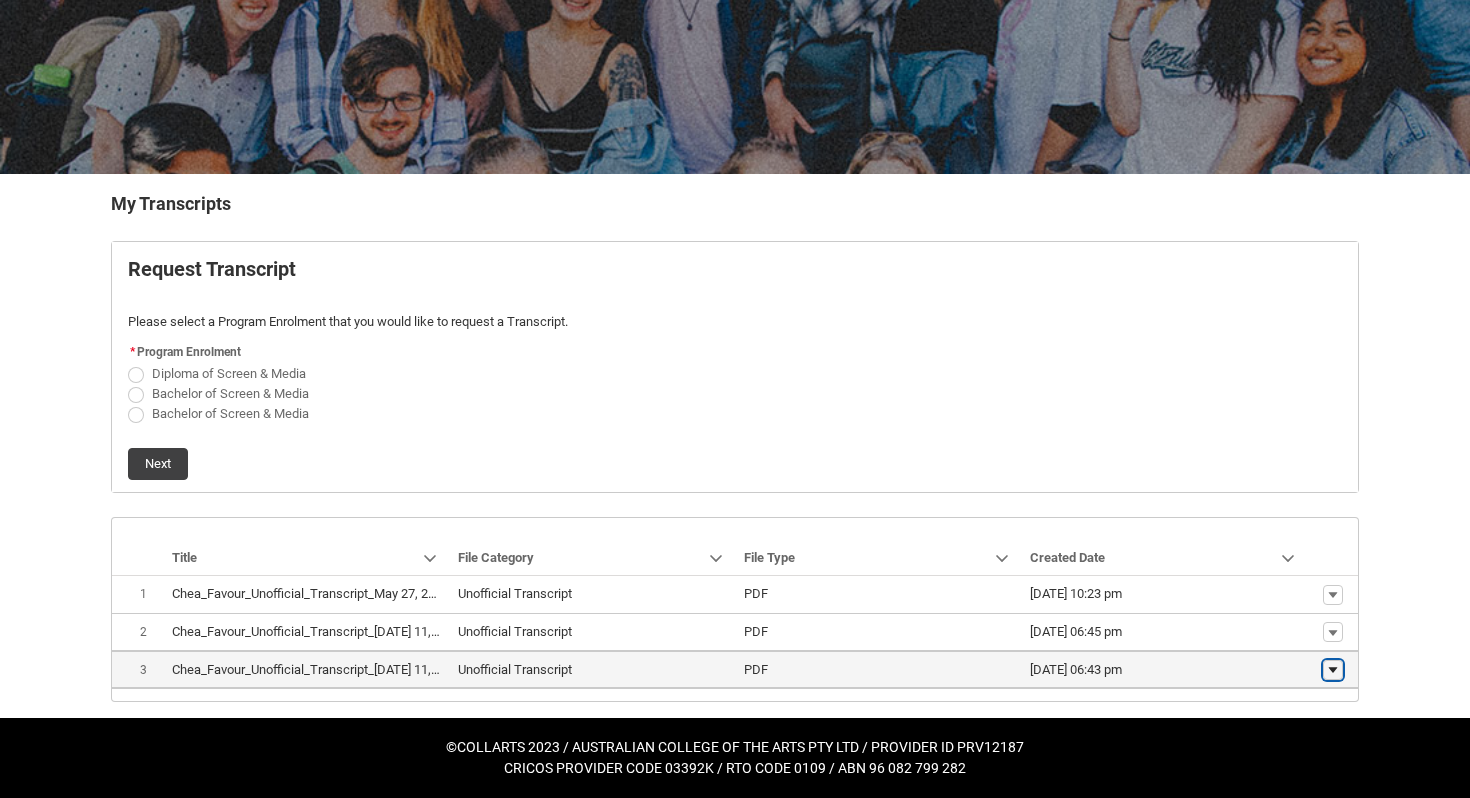 click 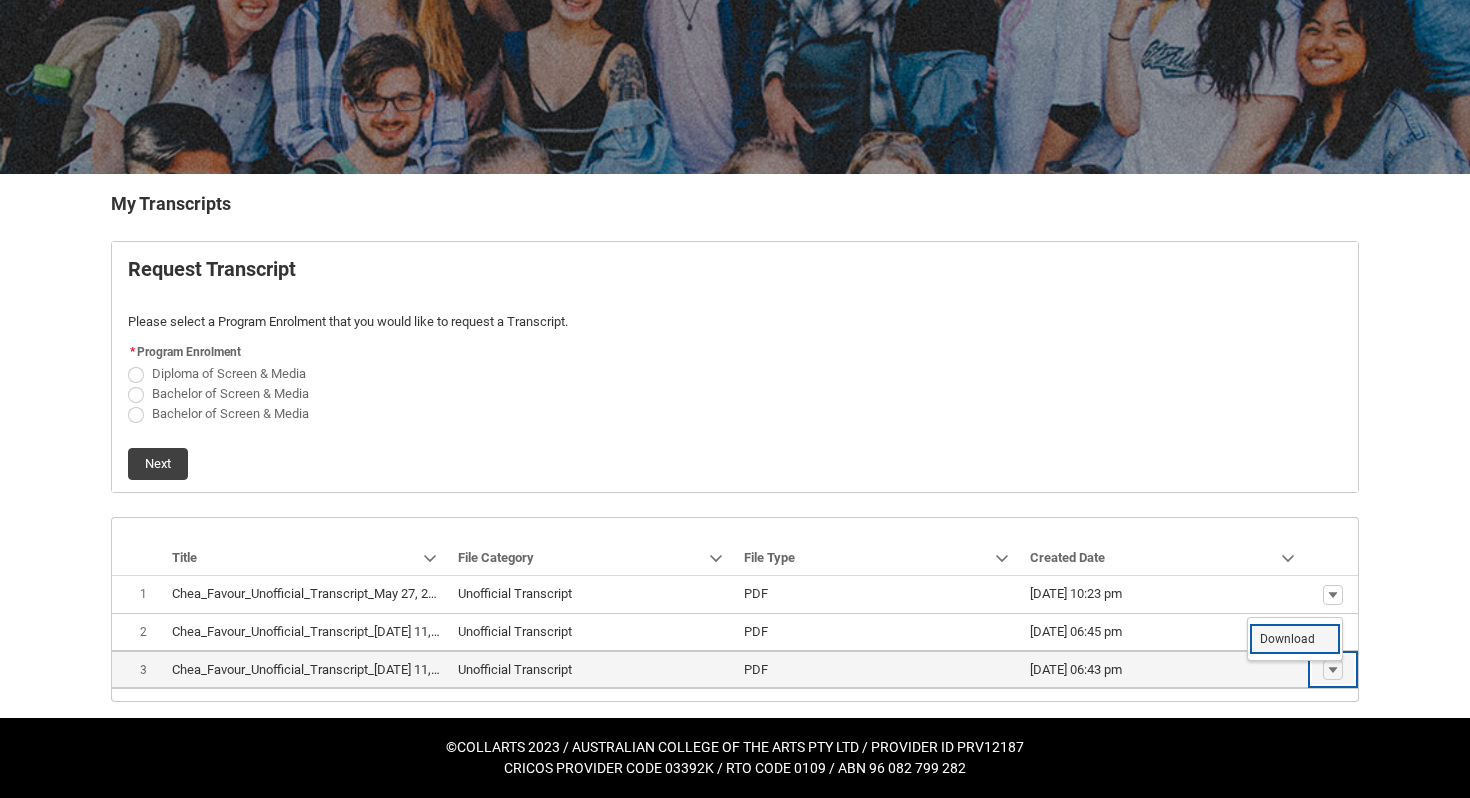click on "Download" at bounding box center (1287, 639) 